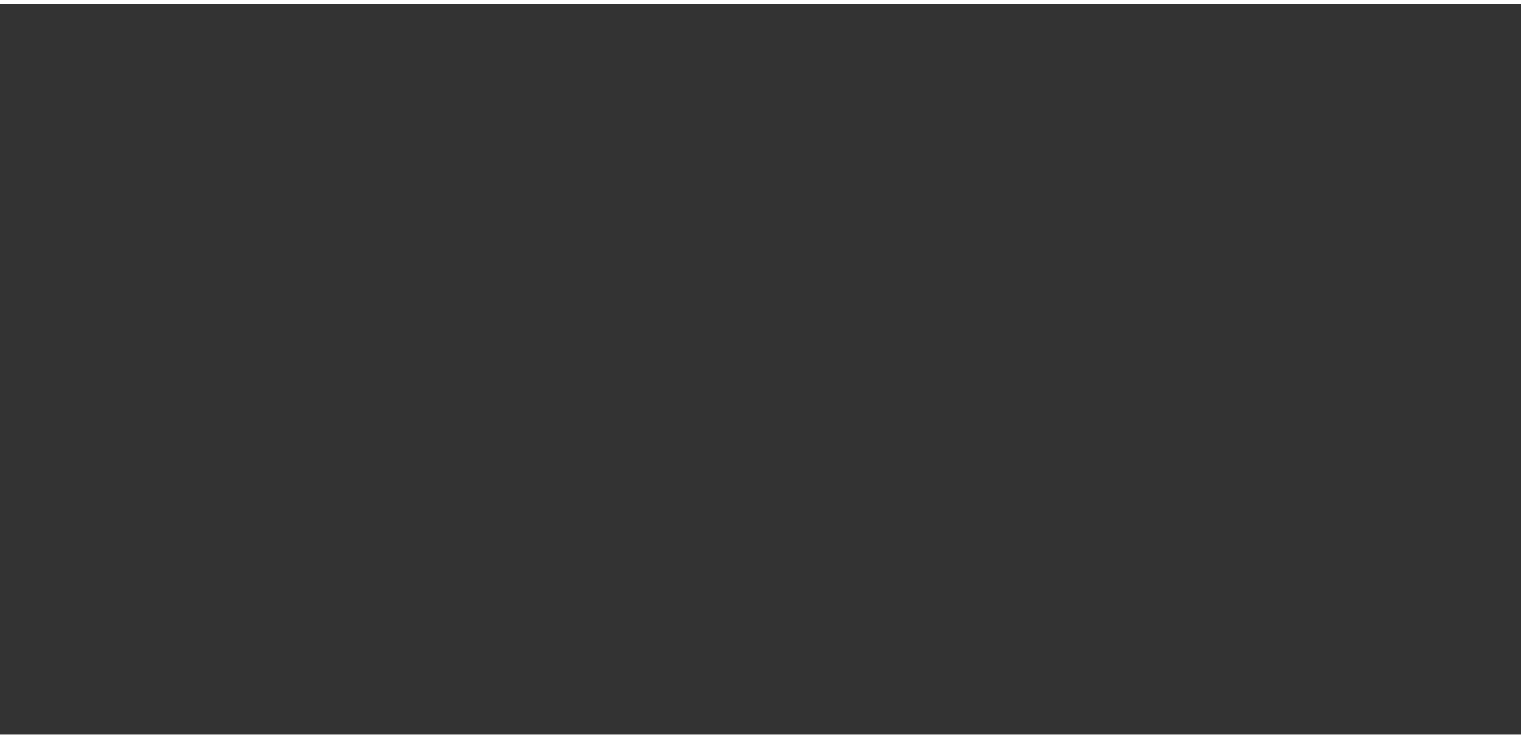 scroll, scrollTop: 0, scrollLeft: 0, axis: both 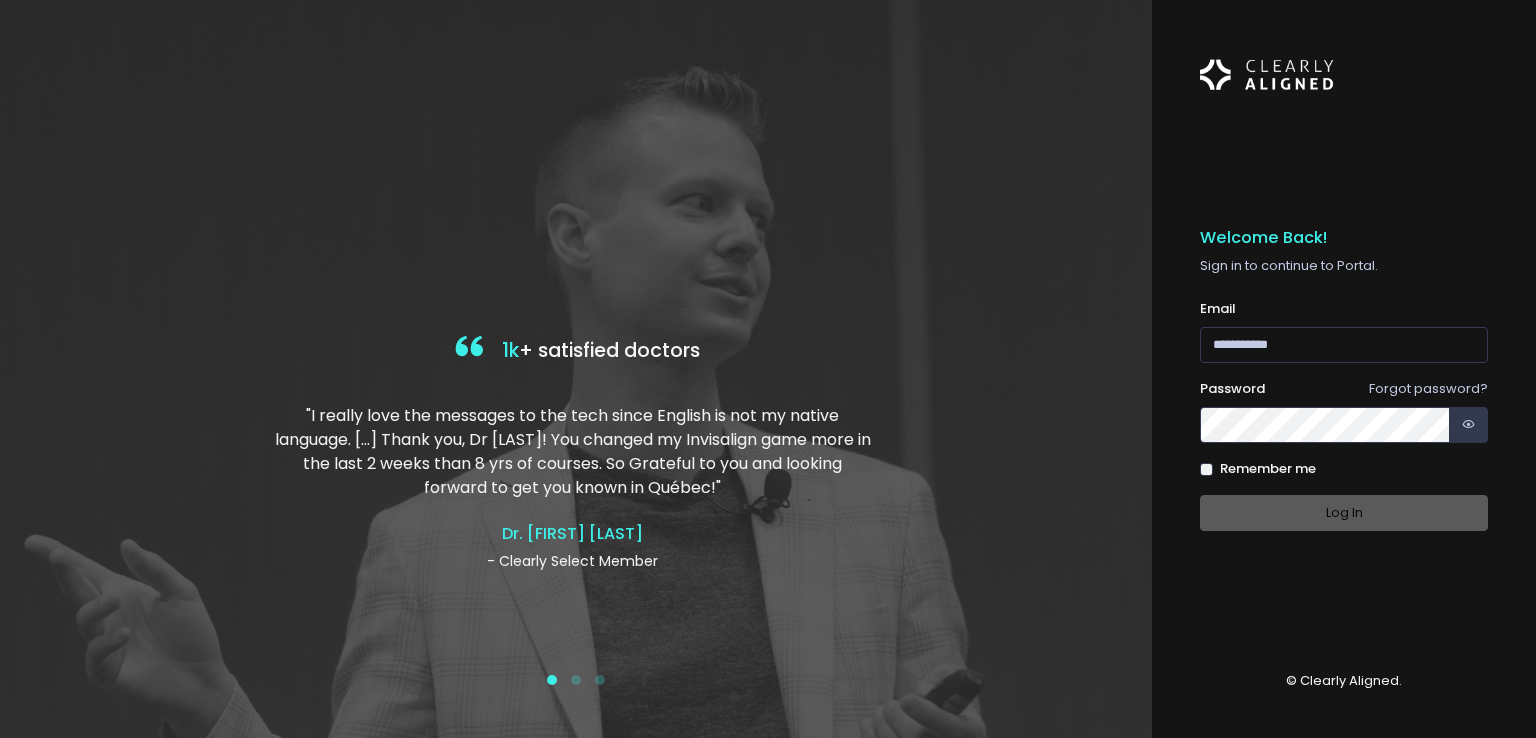 click on "Email" at bounding box center [1218, 309] 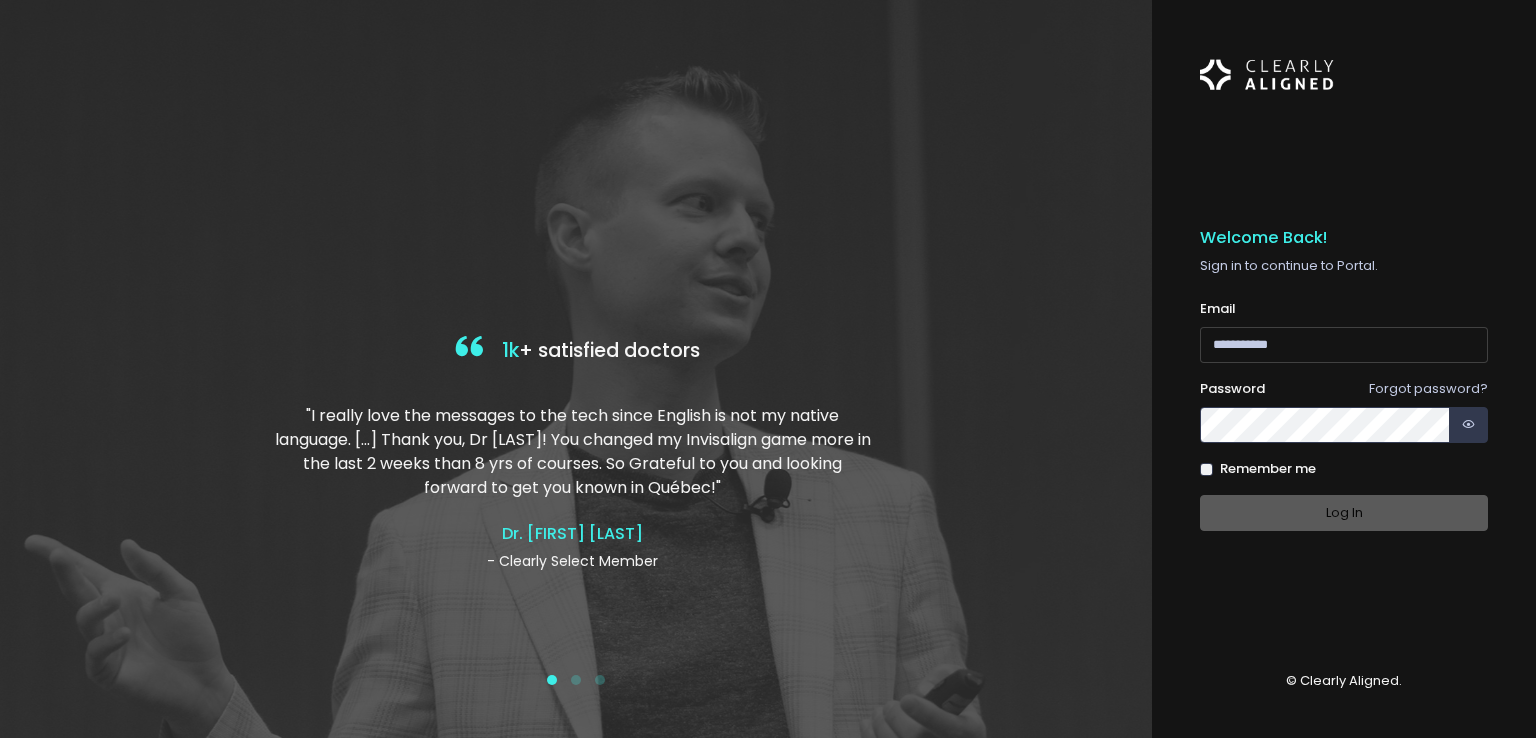 click at bounding box center (1344, 345) 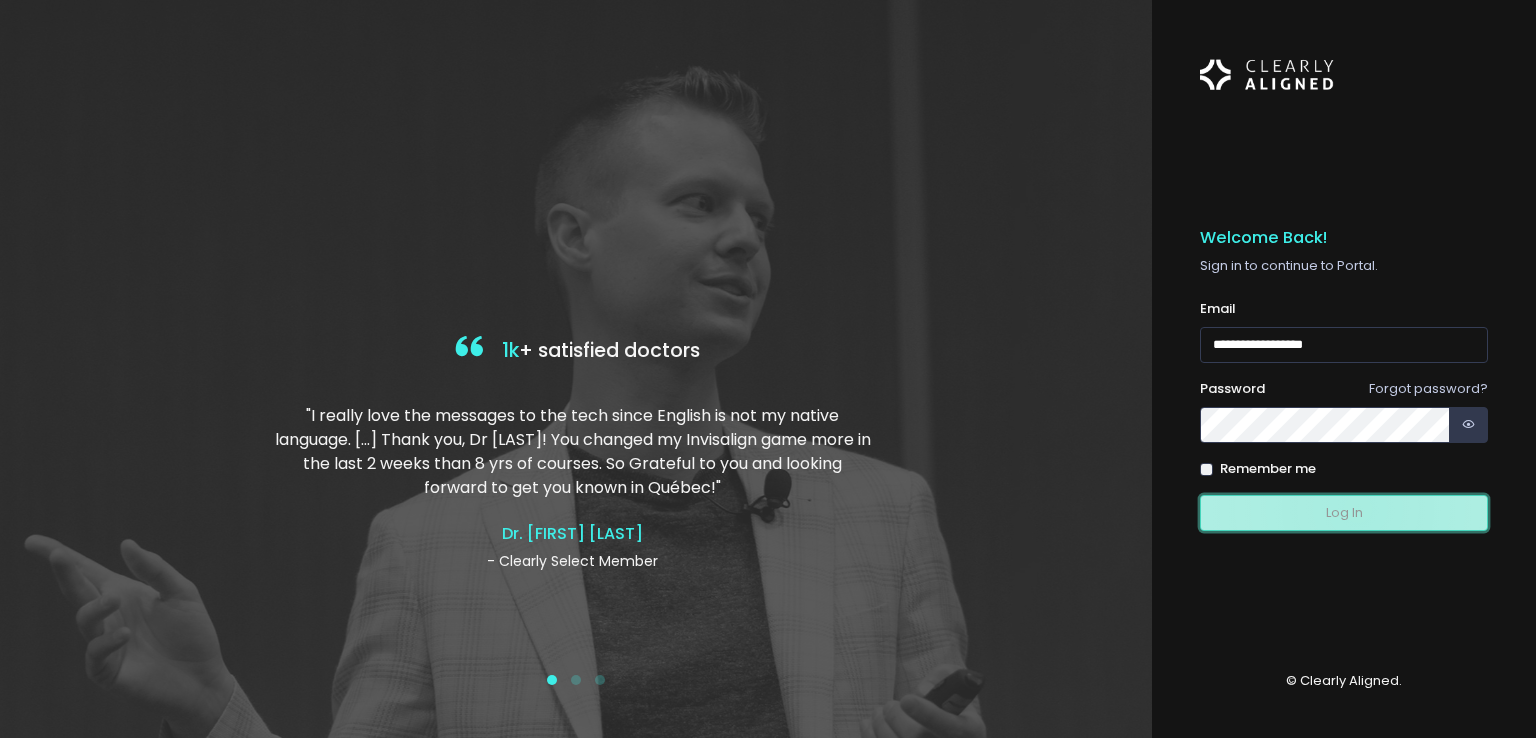 click on "Log In" at bounding box center (1344, 513) 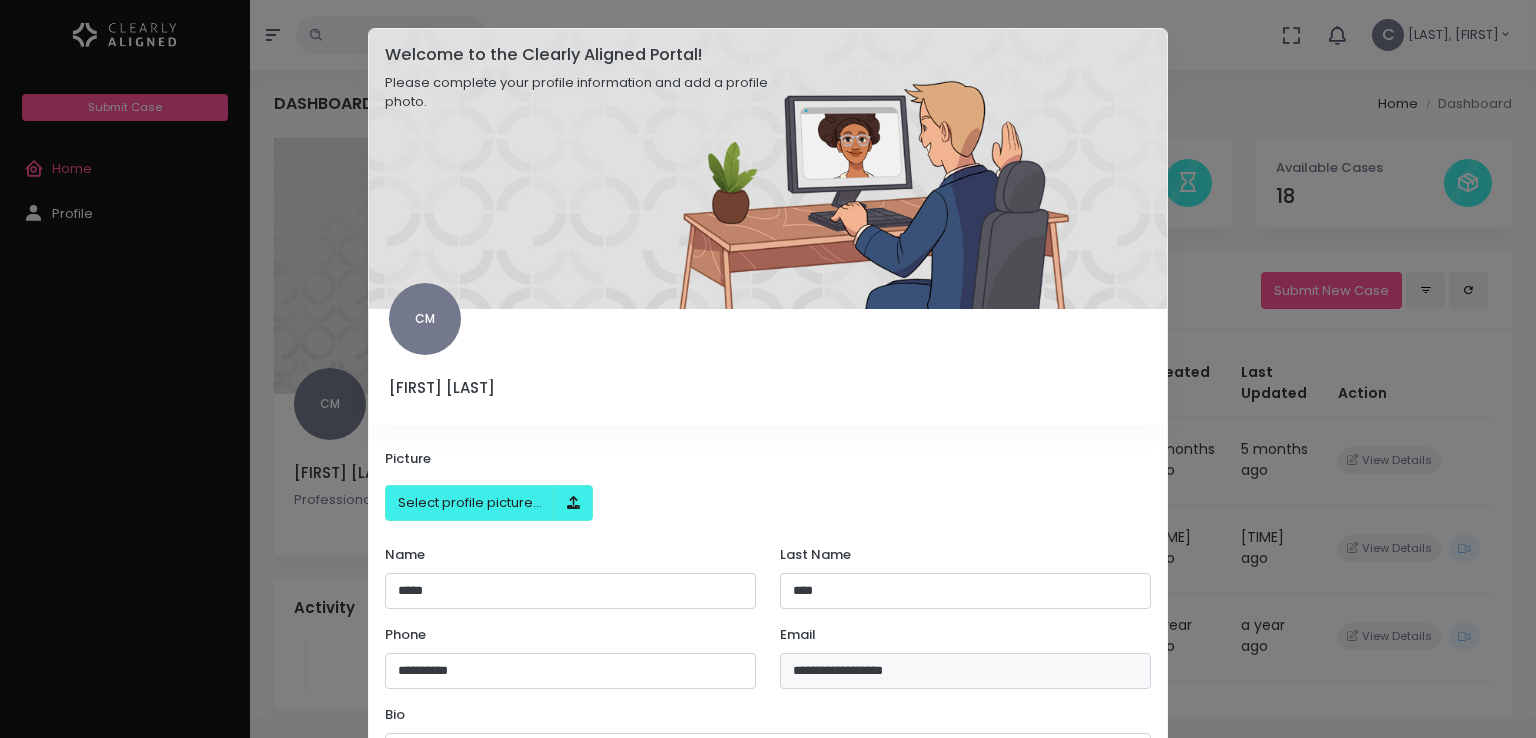 click on "**********" at bounding box center (768, 369) 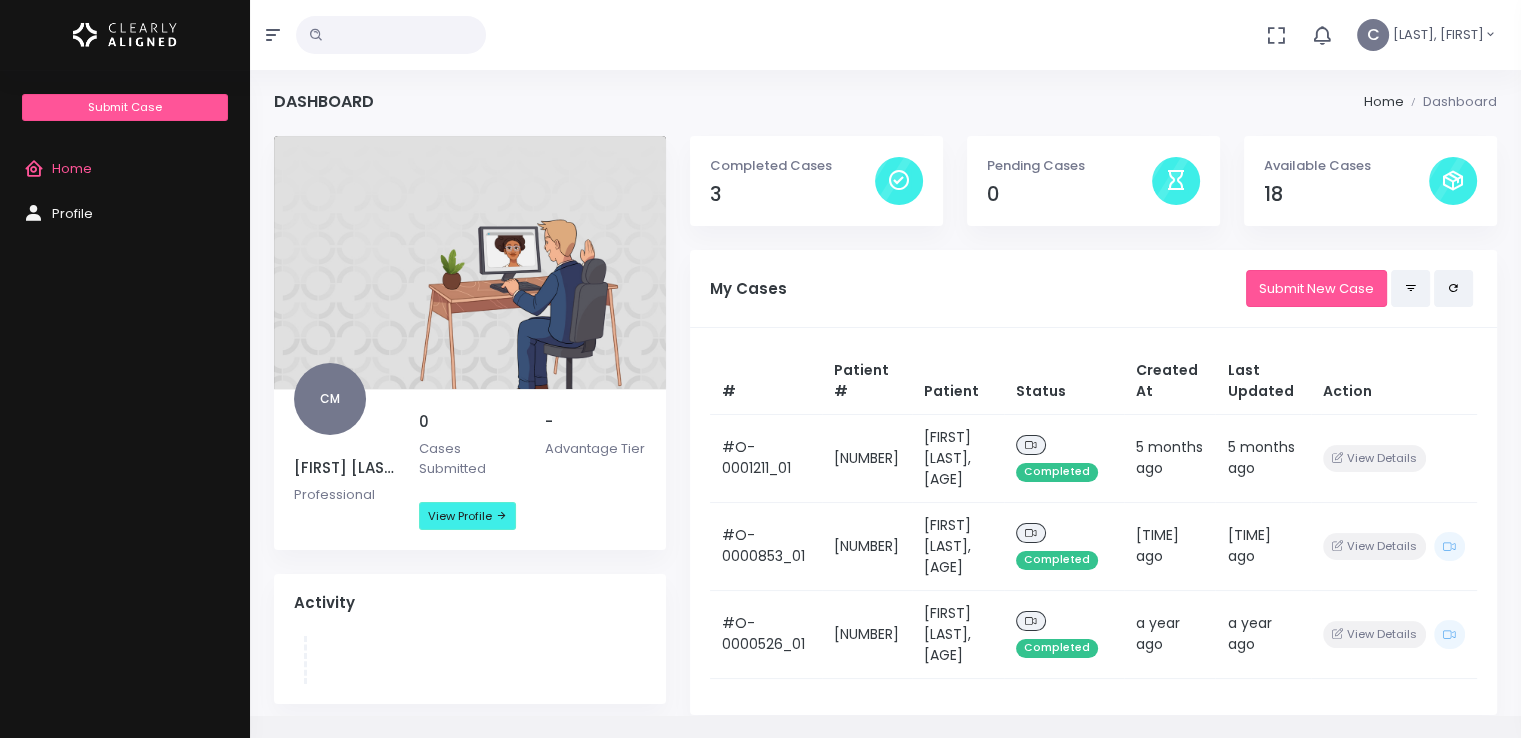 scroll, scrollTop: 0, scrollLeft: 0, axis: both 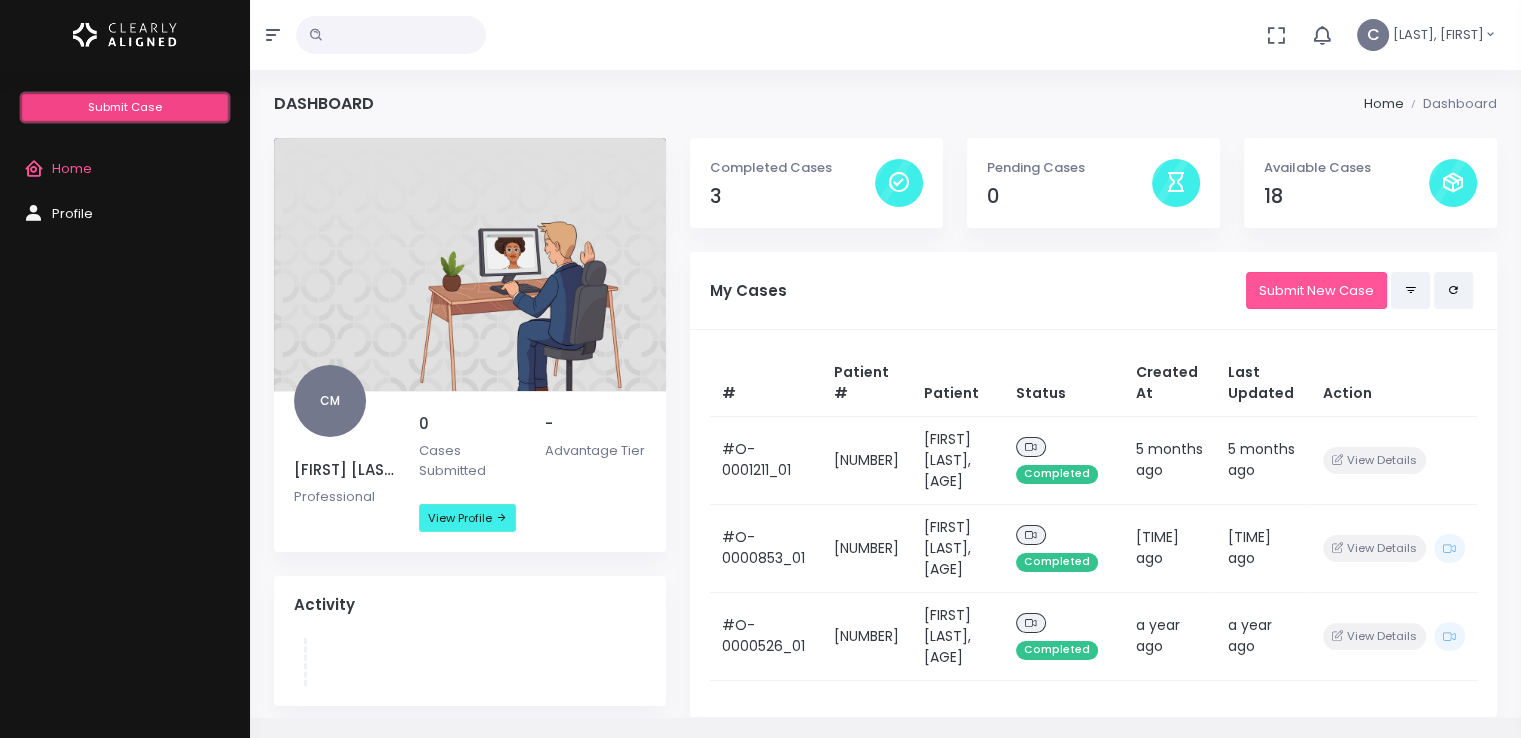 click on "Submit Case" at bounding box center [125, 107] 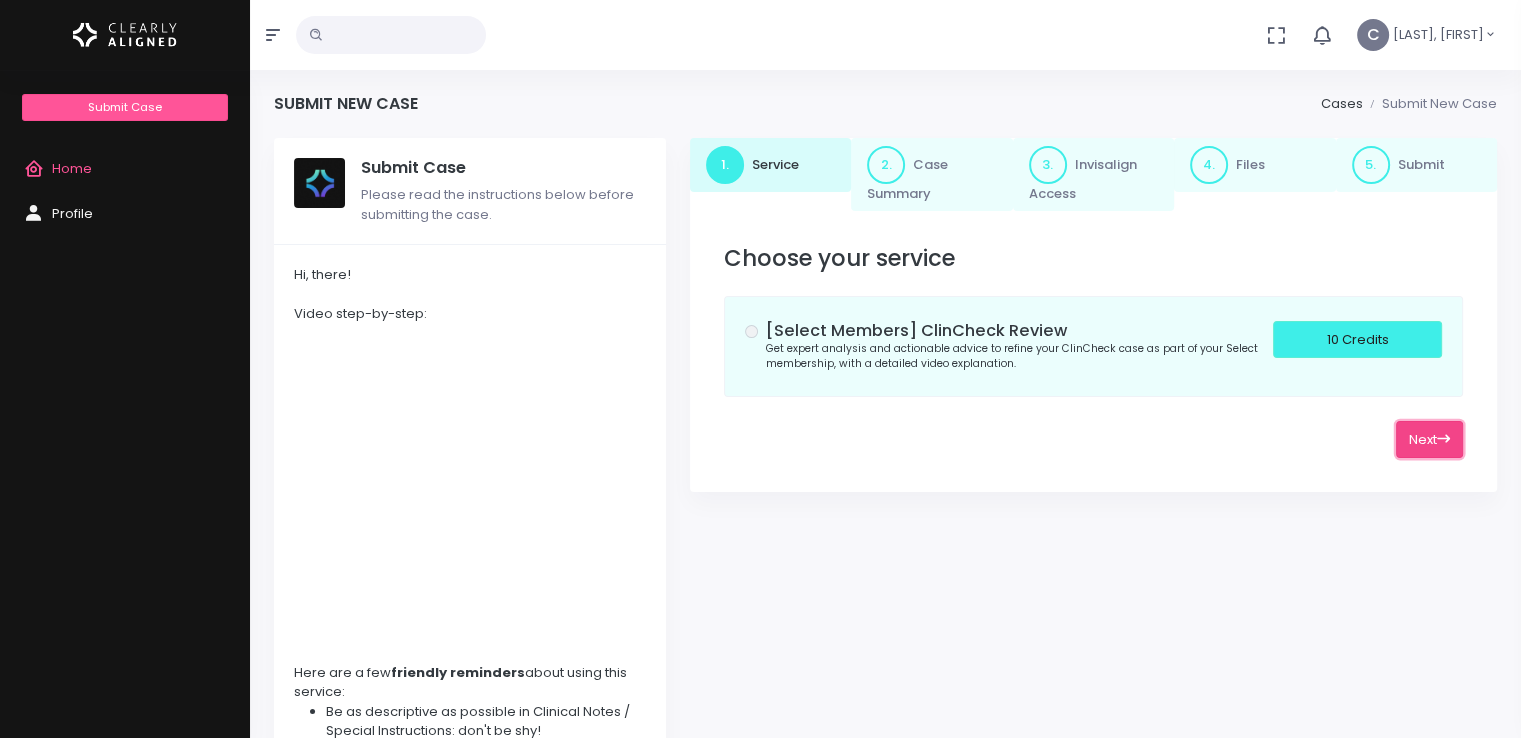 click at bounding box center [1443, 439] 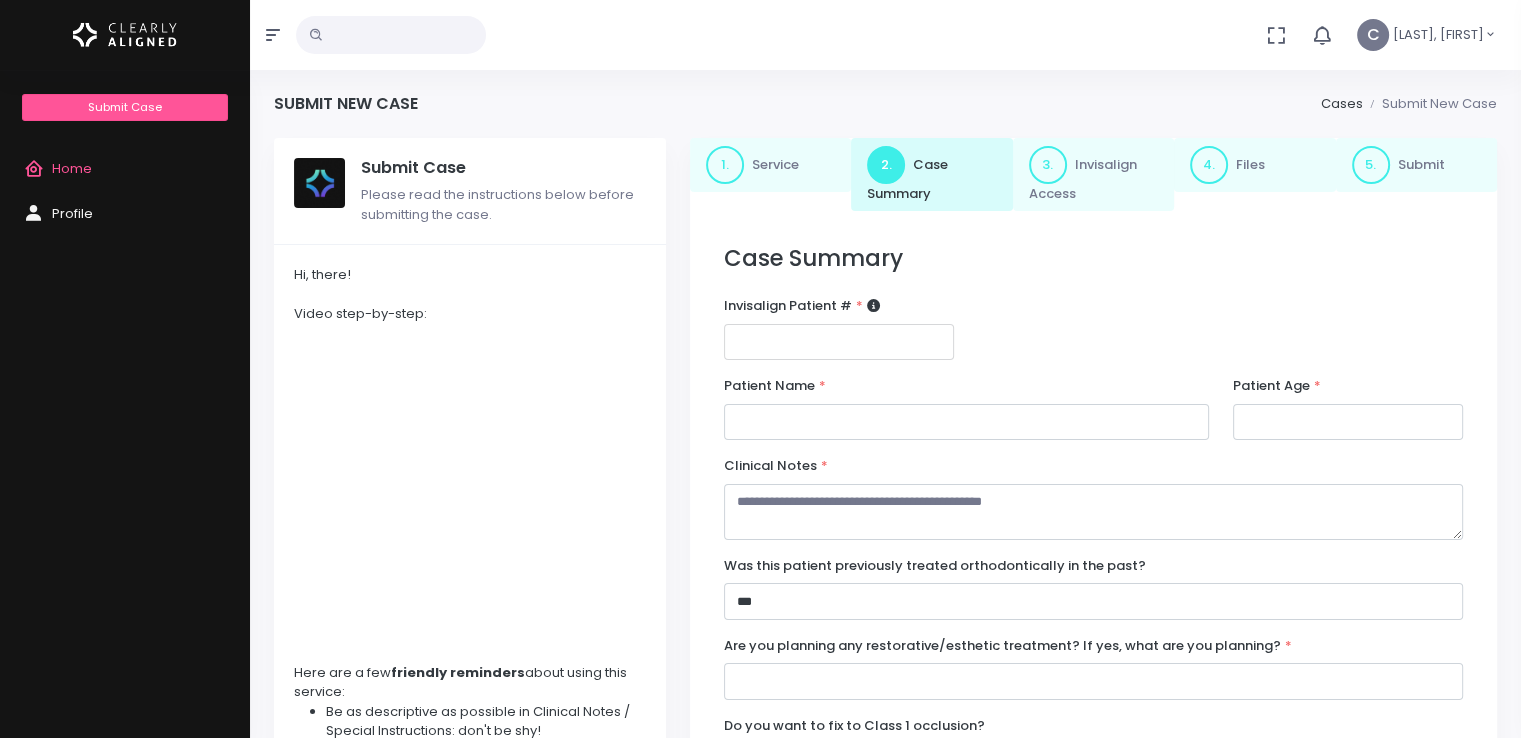 click at bounding box center [839, 342] 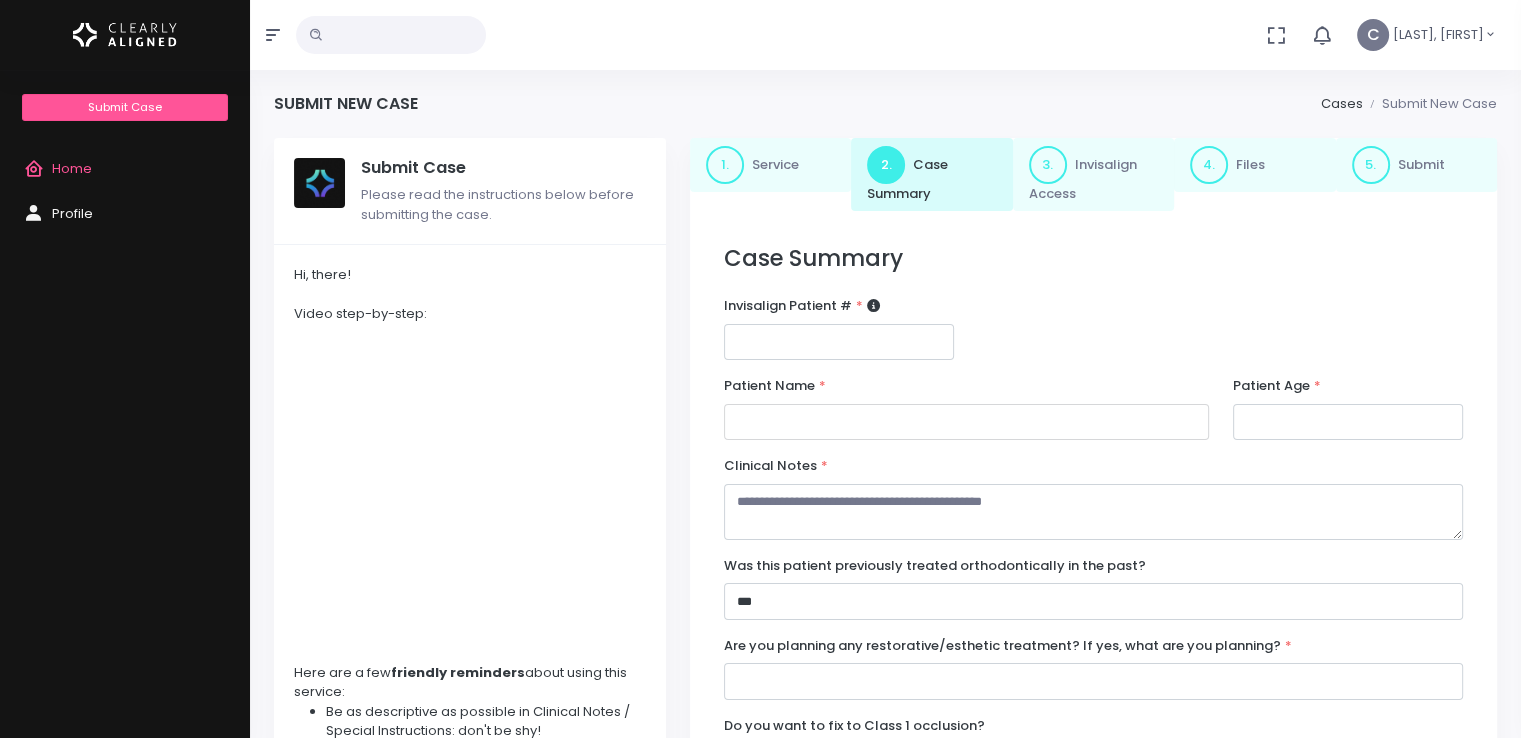 click at bounding box center (966, 422) 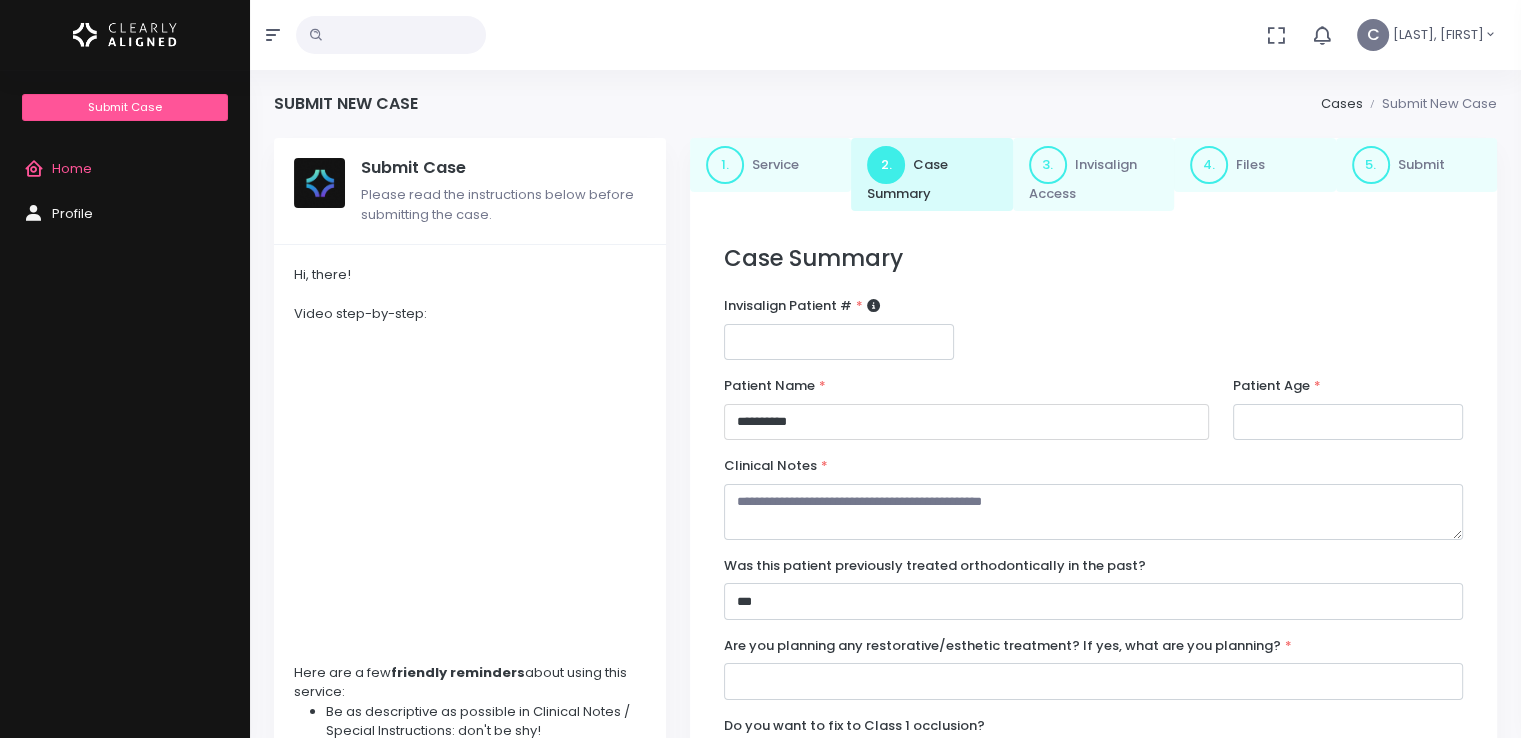 type on "**********" 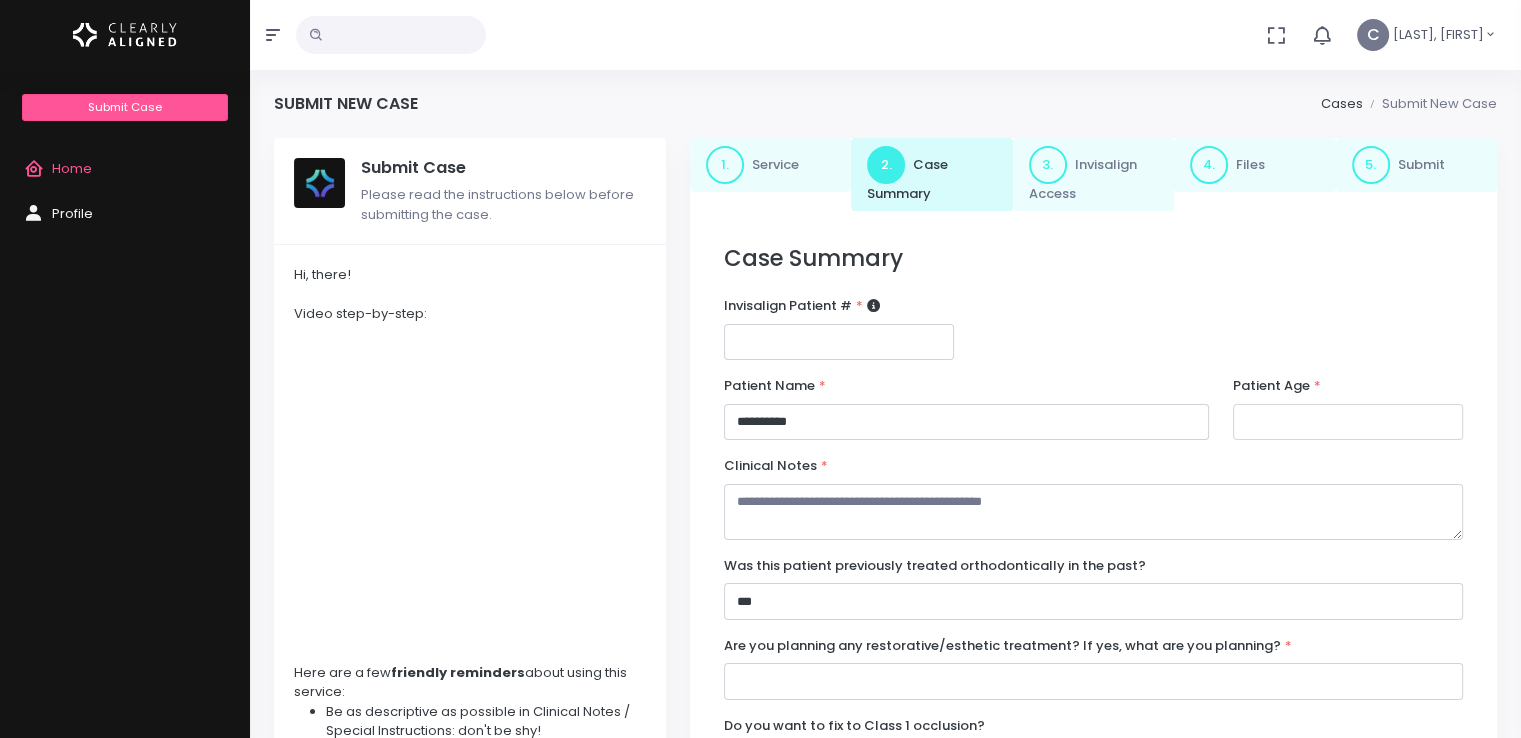 click at bounding box center (1348, 422) 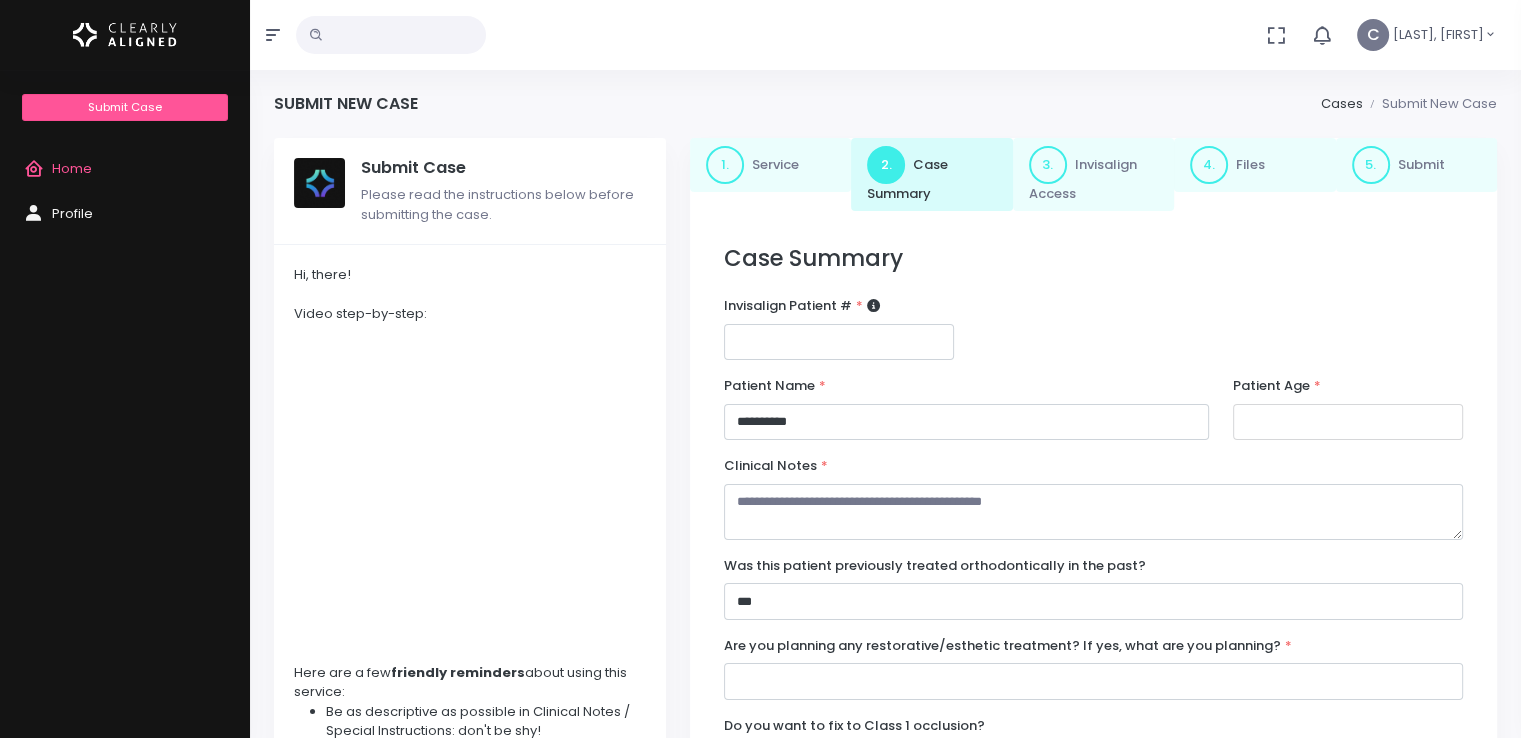 type on "**" 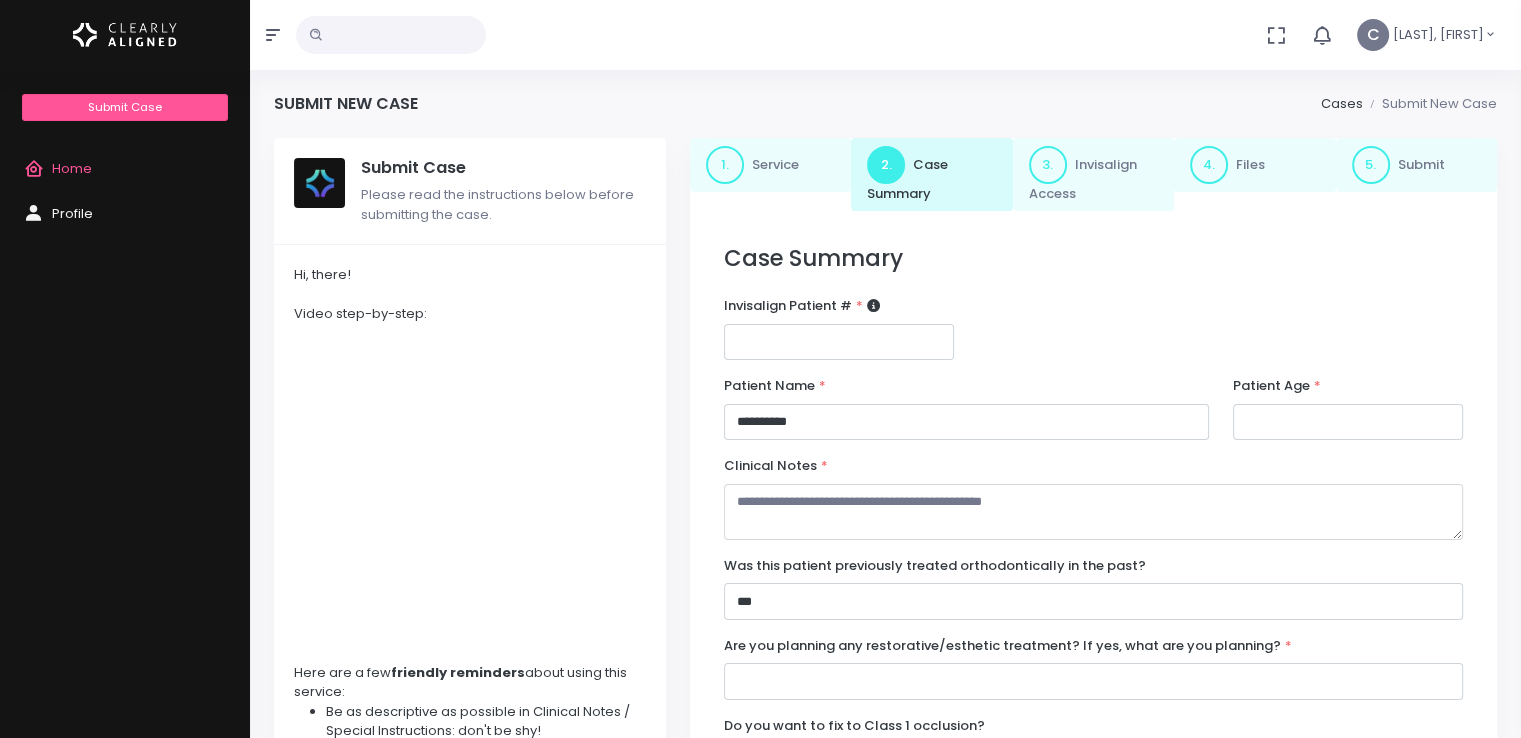 click at bounding box center [1093, 512] 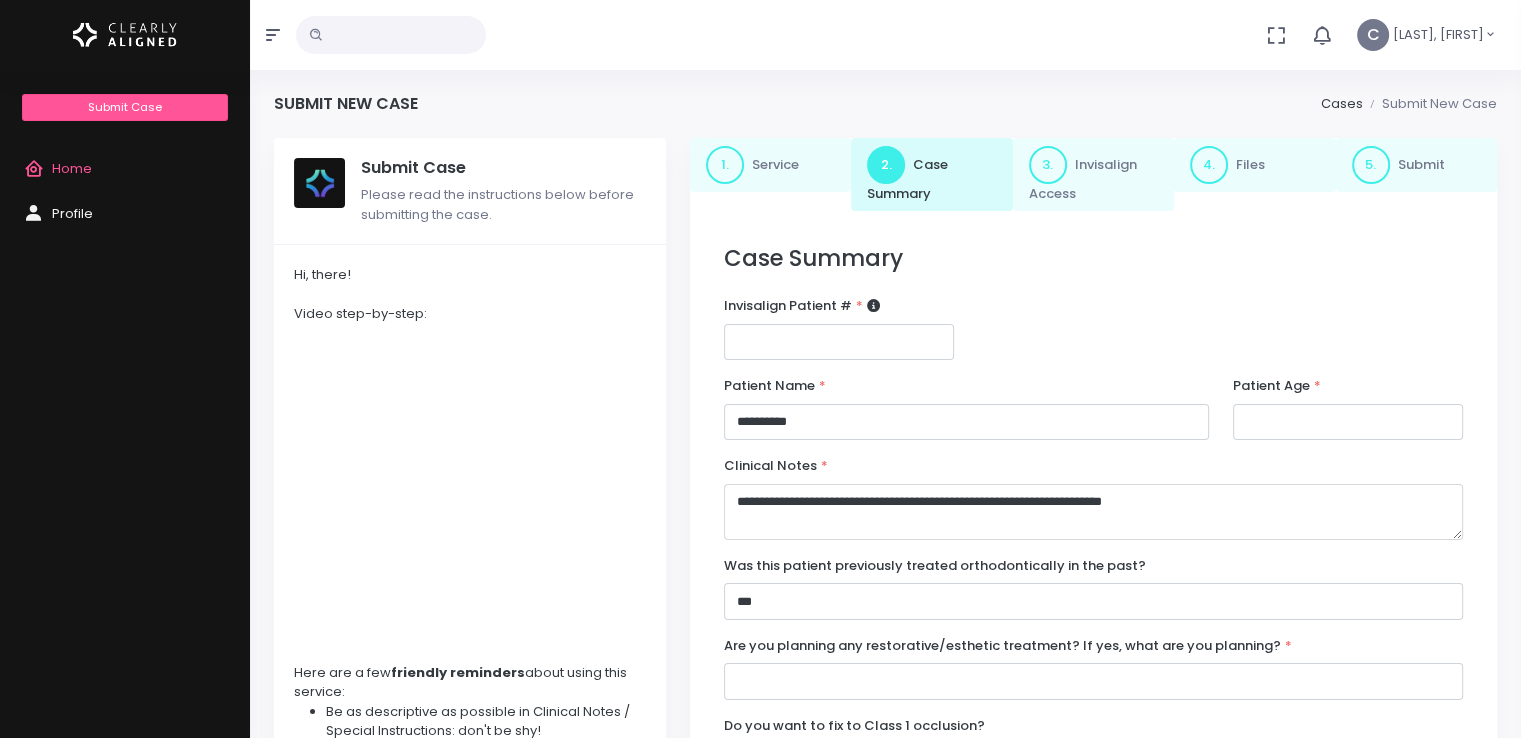 type on "**********" 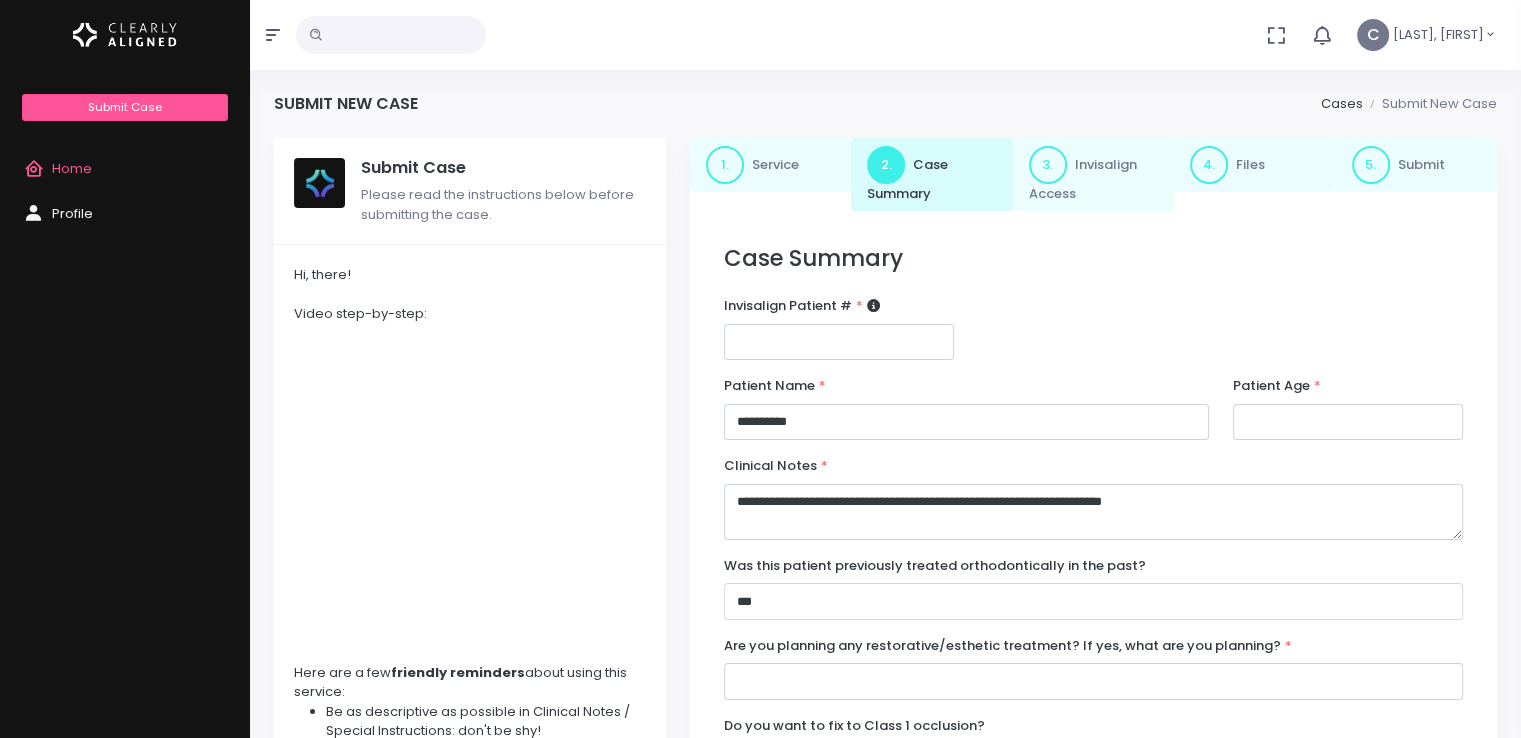 click on "**********" at bounding box center [1093, 601] 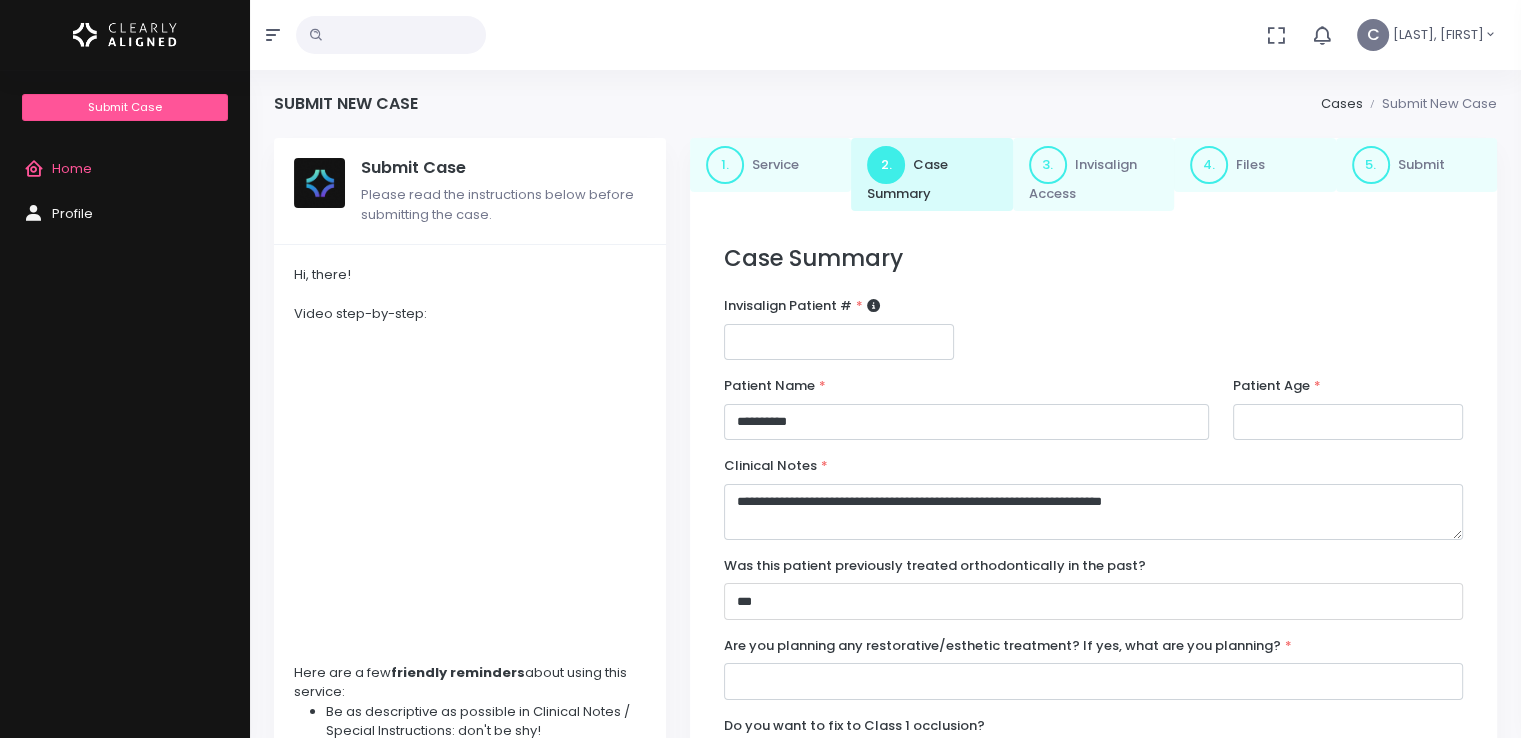 select on "**********" 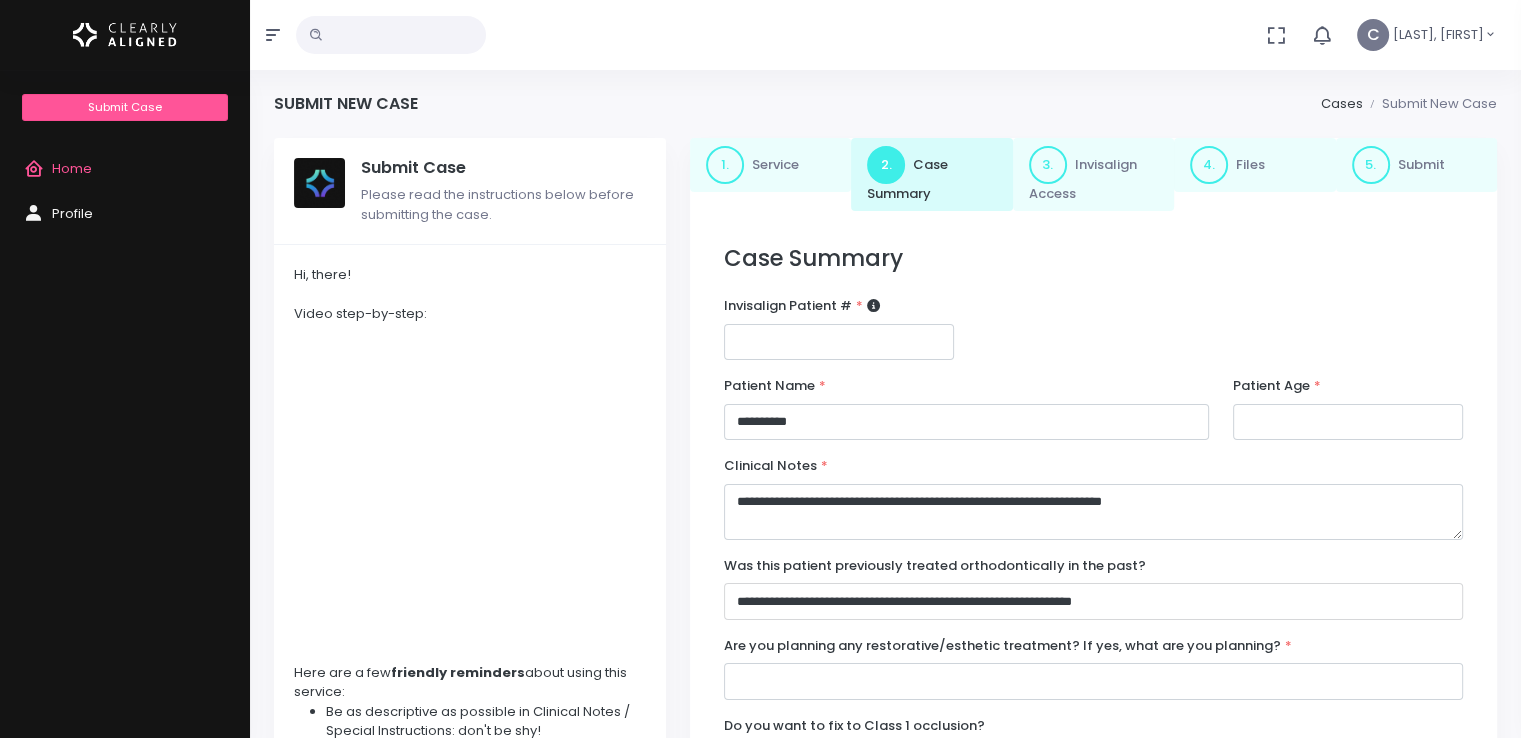 click on "**********" at bounding box center (1093, 601) 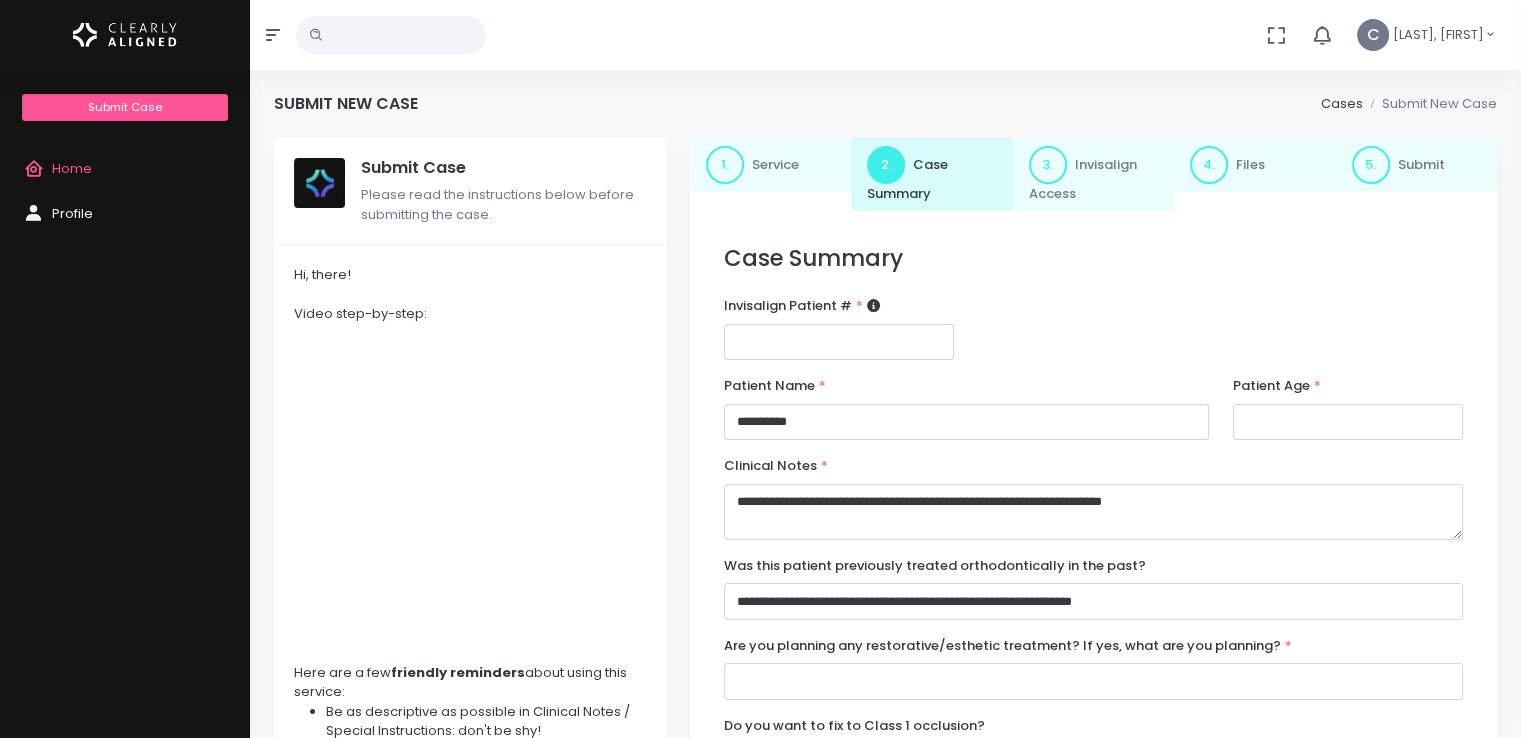 click at bounding box center [1093, 681] 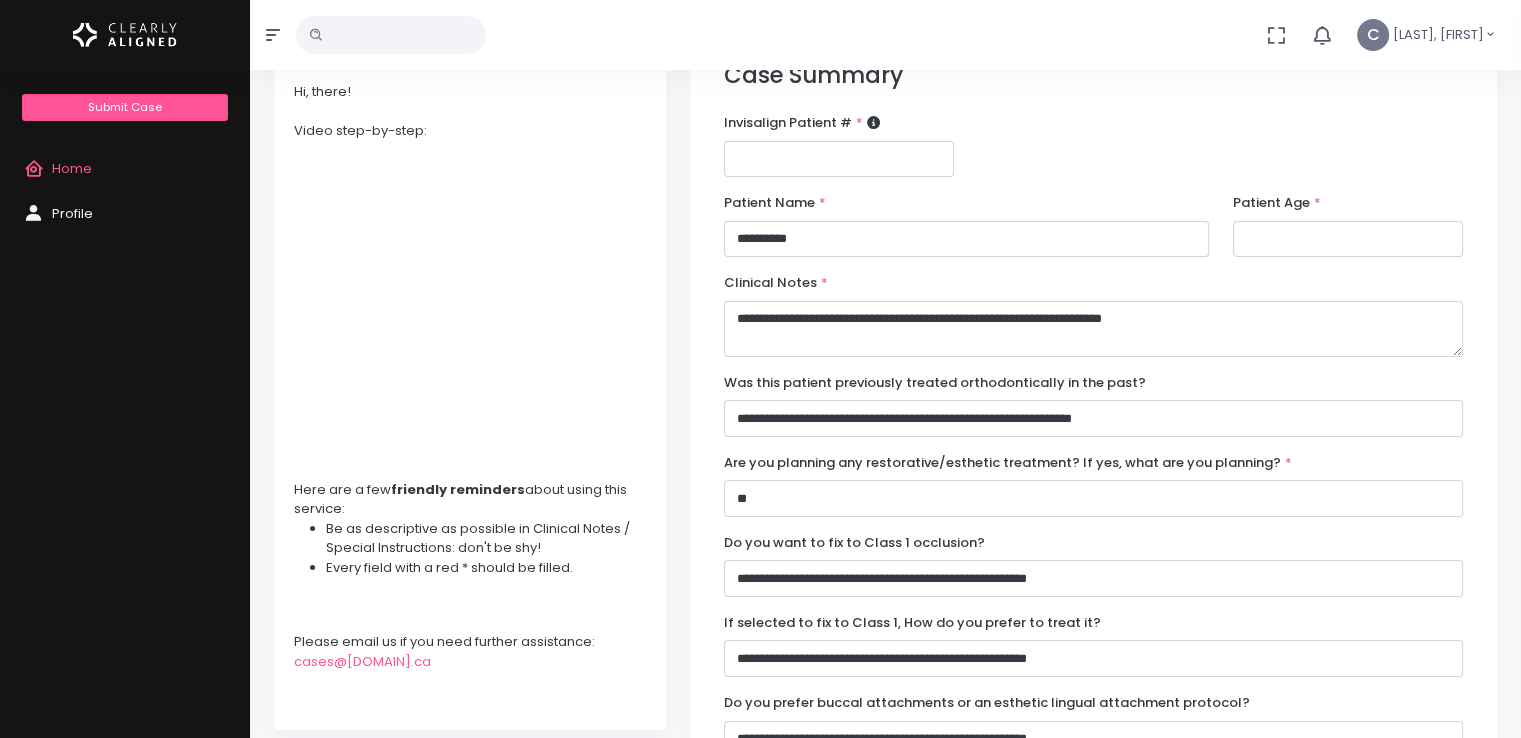 scroll, scrollTop: 215, scrollLeft: 0, axis: vertical 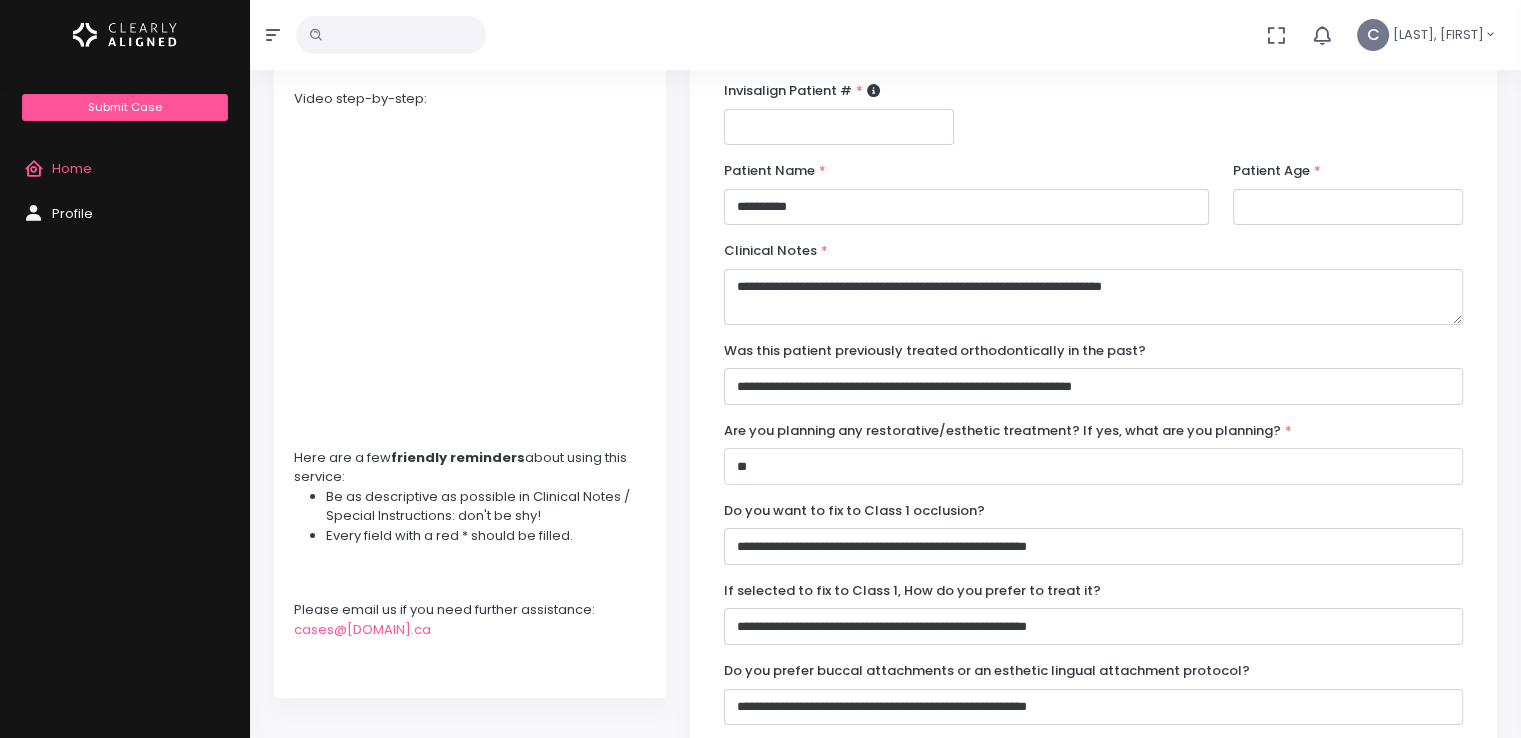 type on "**" 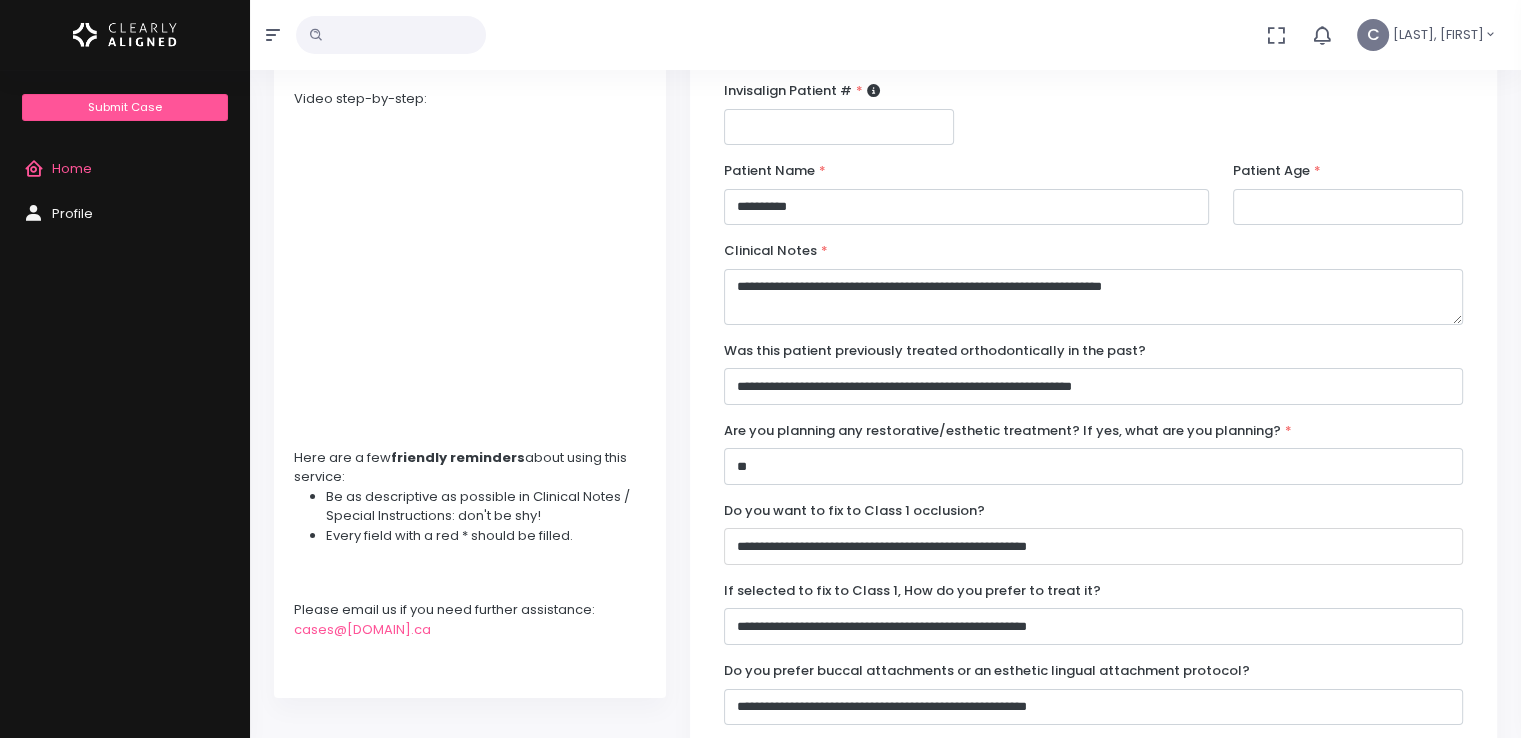 click on "**********" at bounding box center [1093, 546] 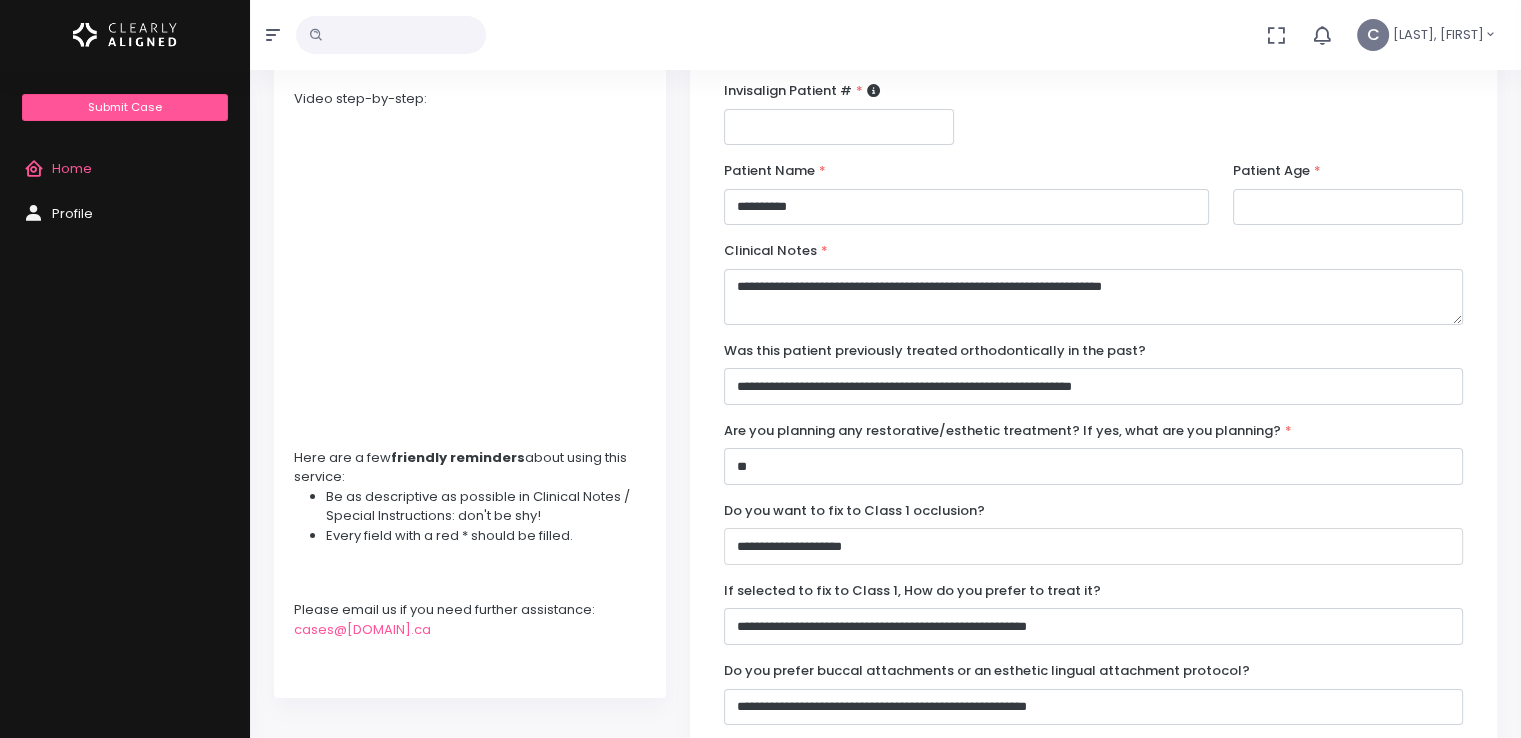 click on "**********" at bounding box center [1093, 546] 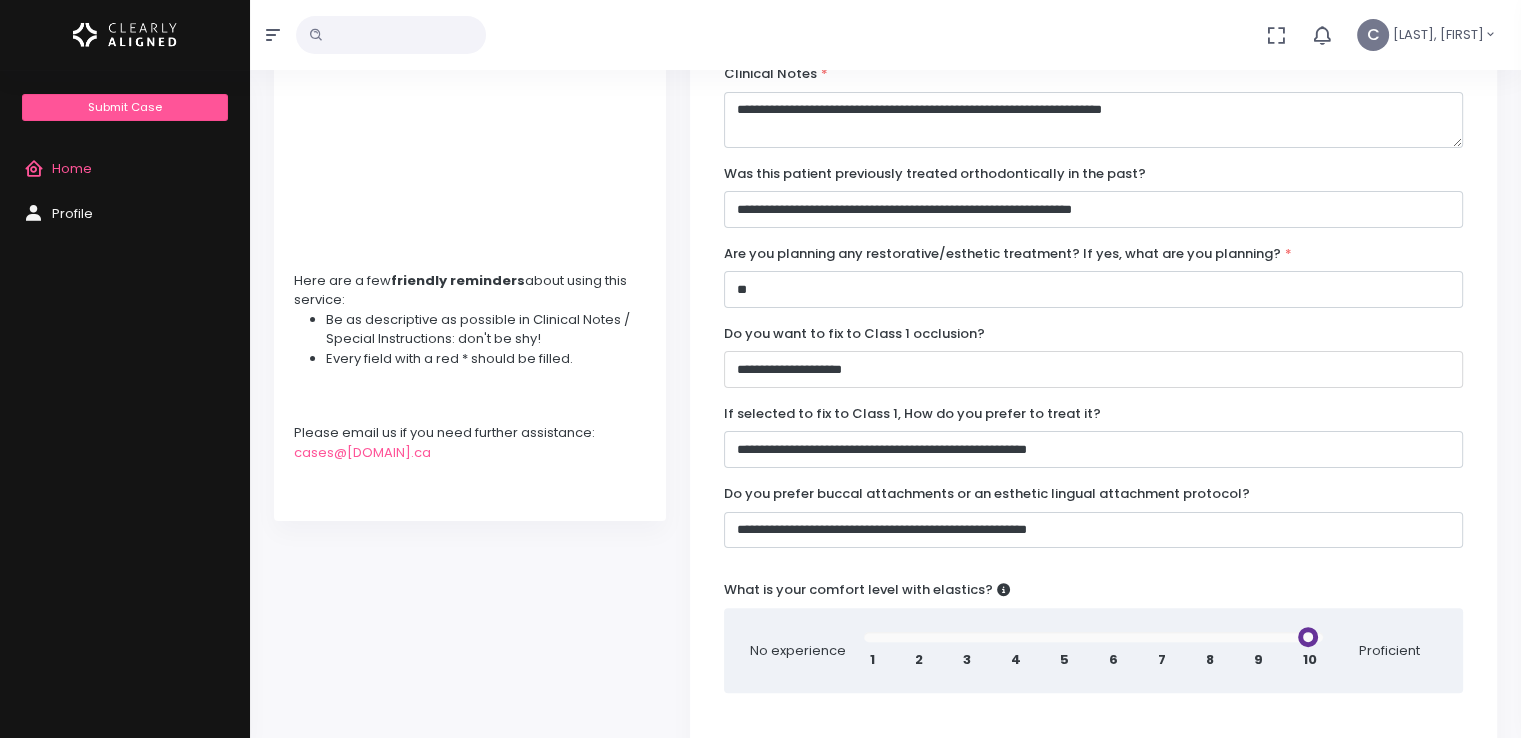 scroll, scrollTop: 398, scrollLeft: 0, axis: vertical 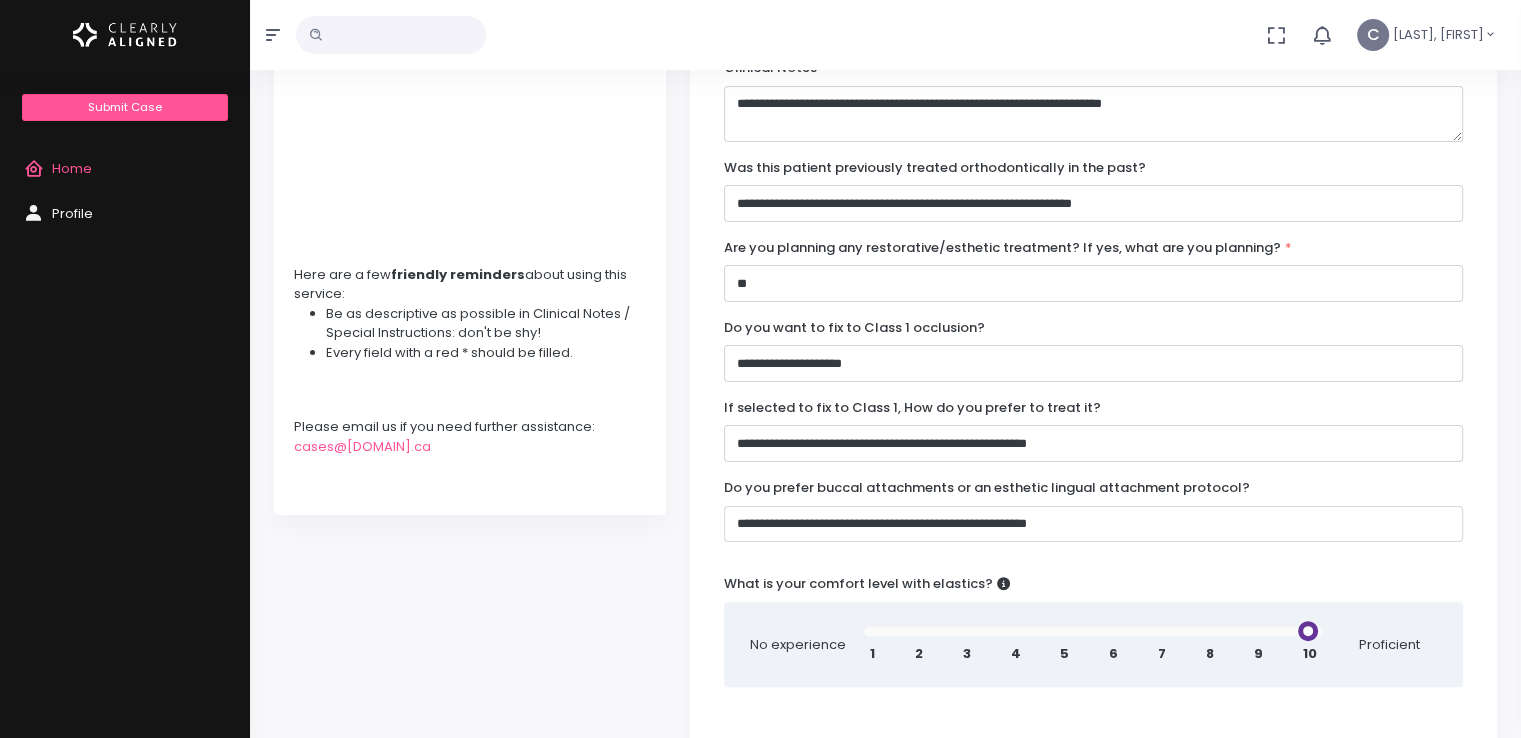 click on "**********" at bounding box center (1093, 524) 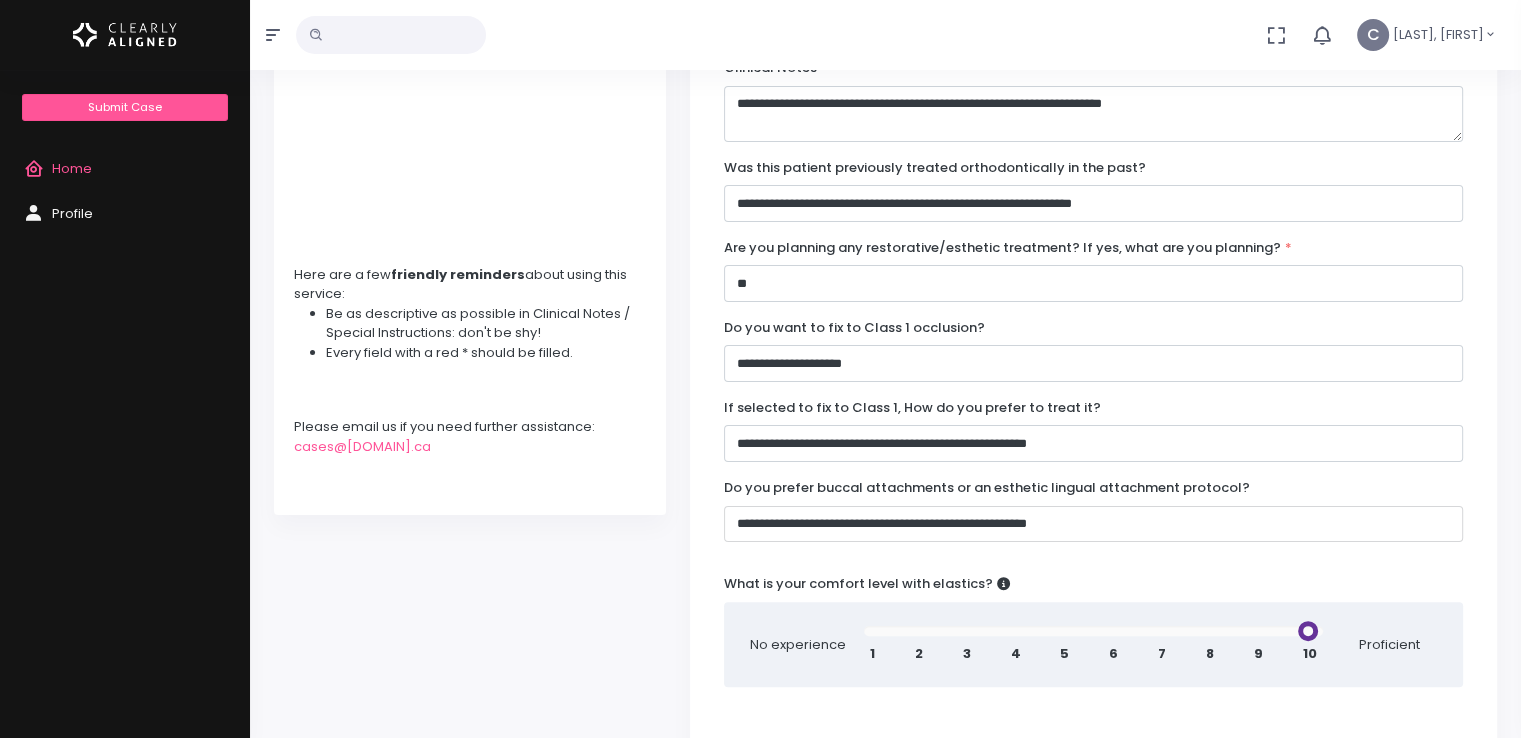 select on "**********" 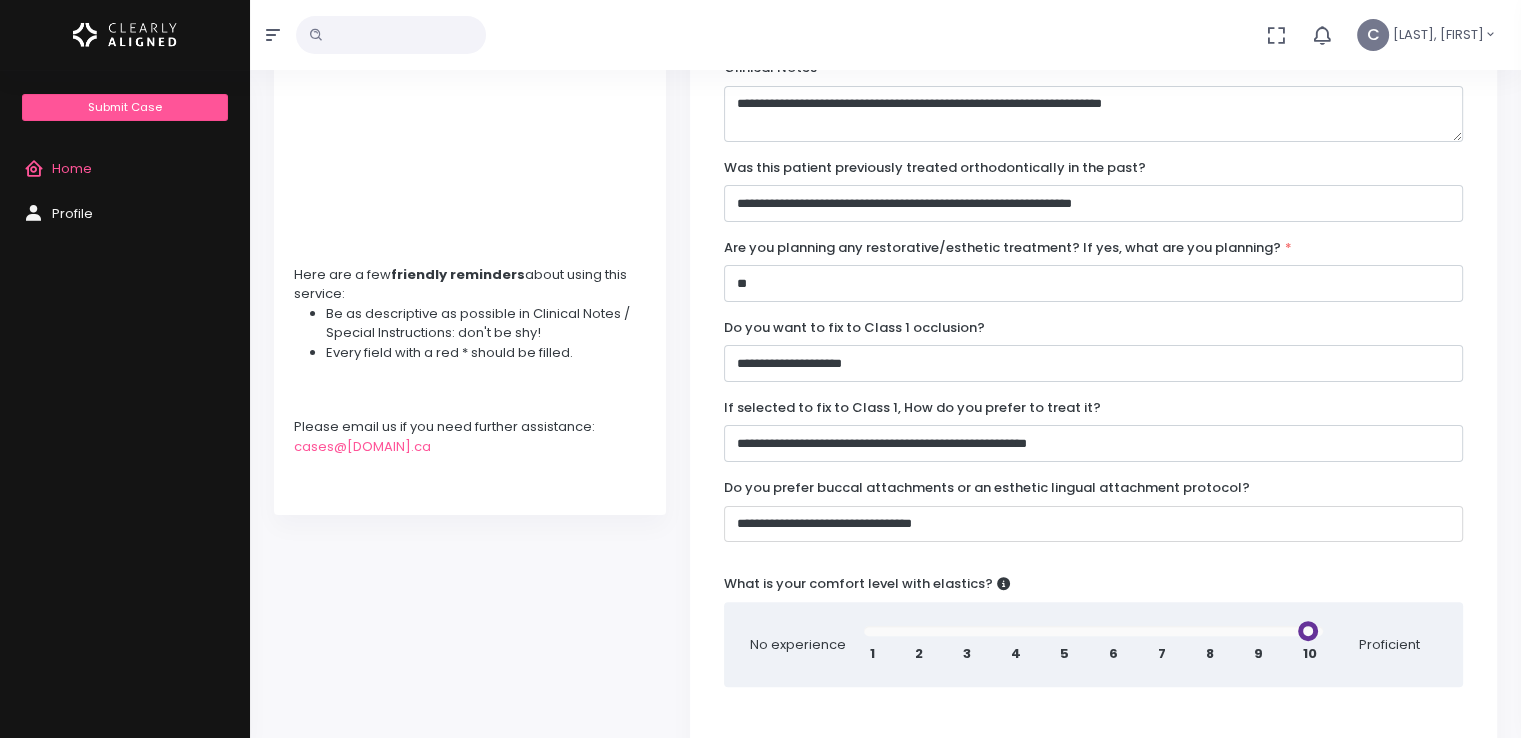 click on "**********" at bounding box center (1093, 524) 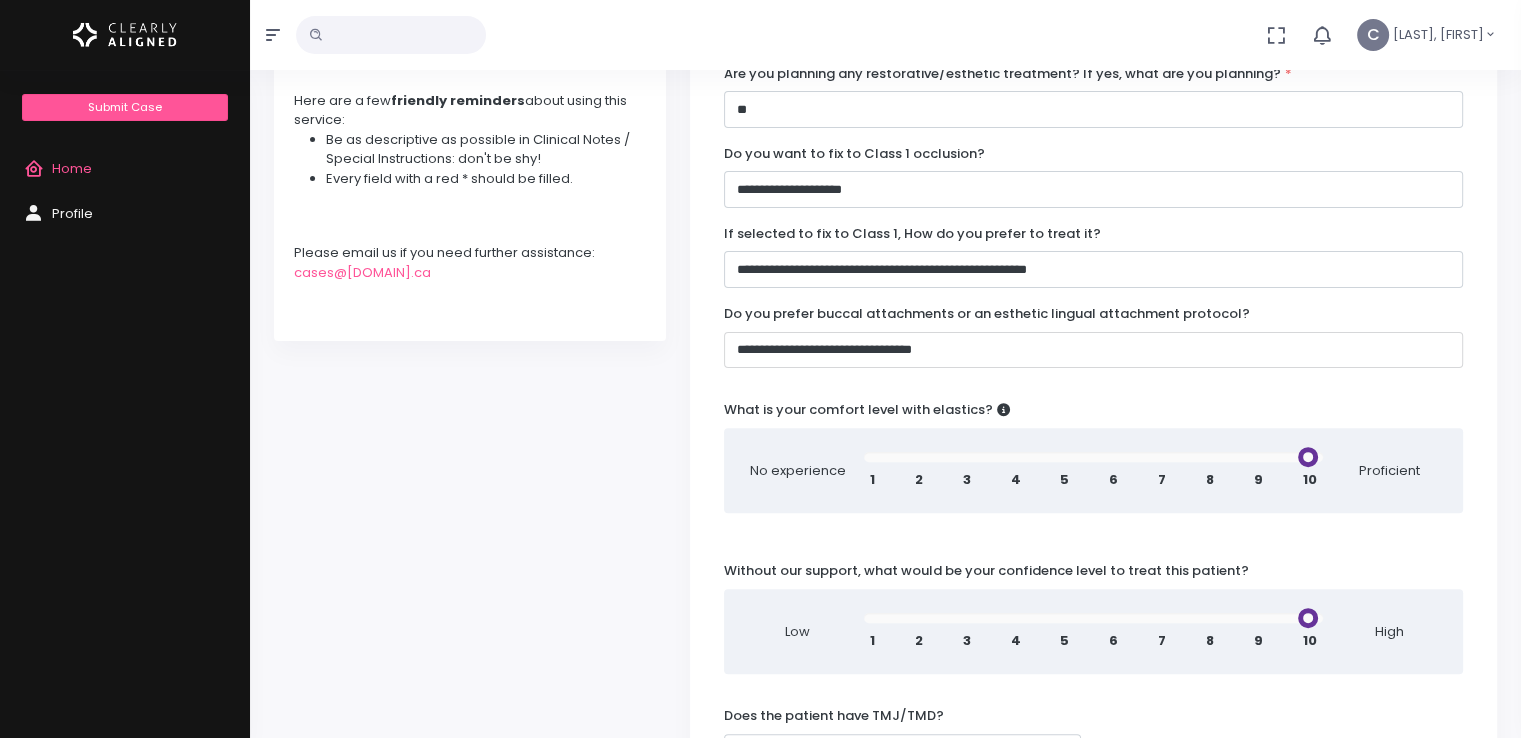 scroll, scrollTop: 592, scrollLeft: 0, axis: vertical 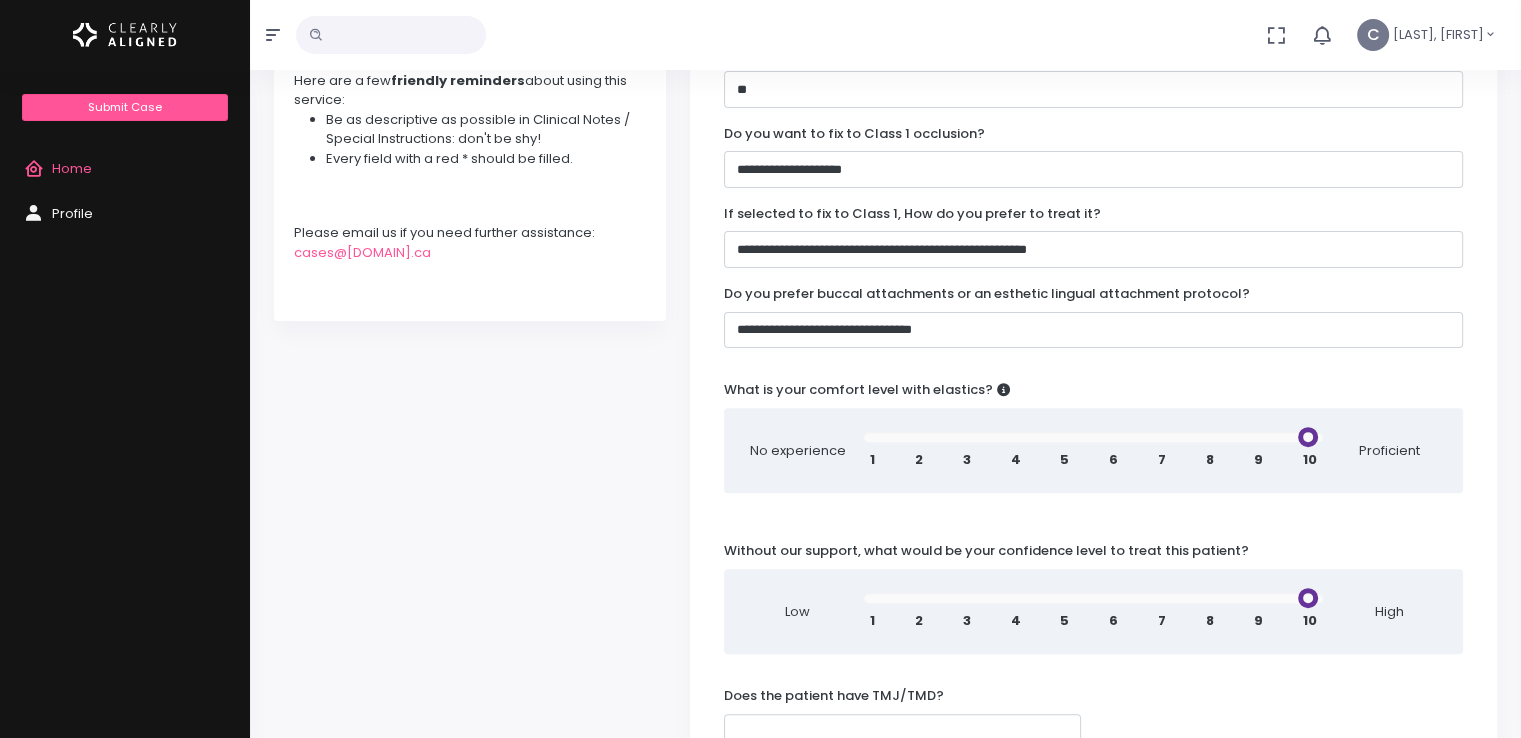 click on "10" at bounding box center (1310, 460) 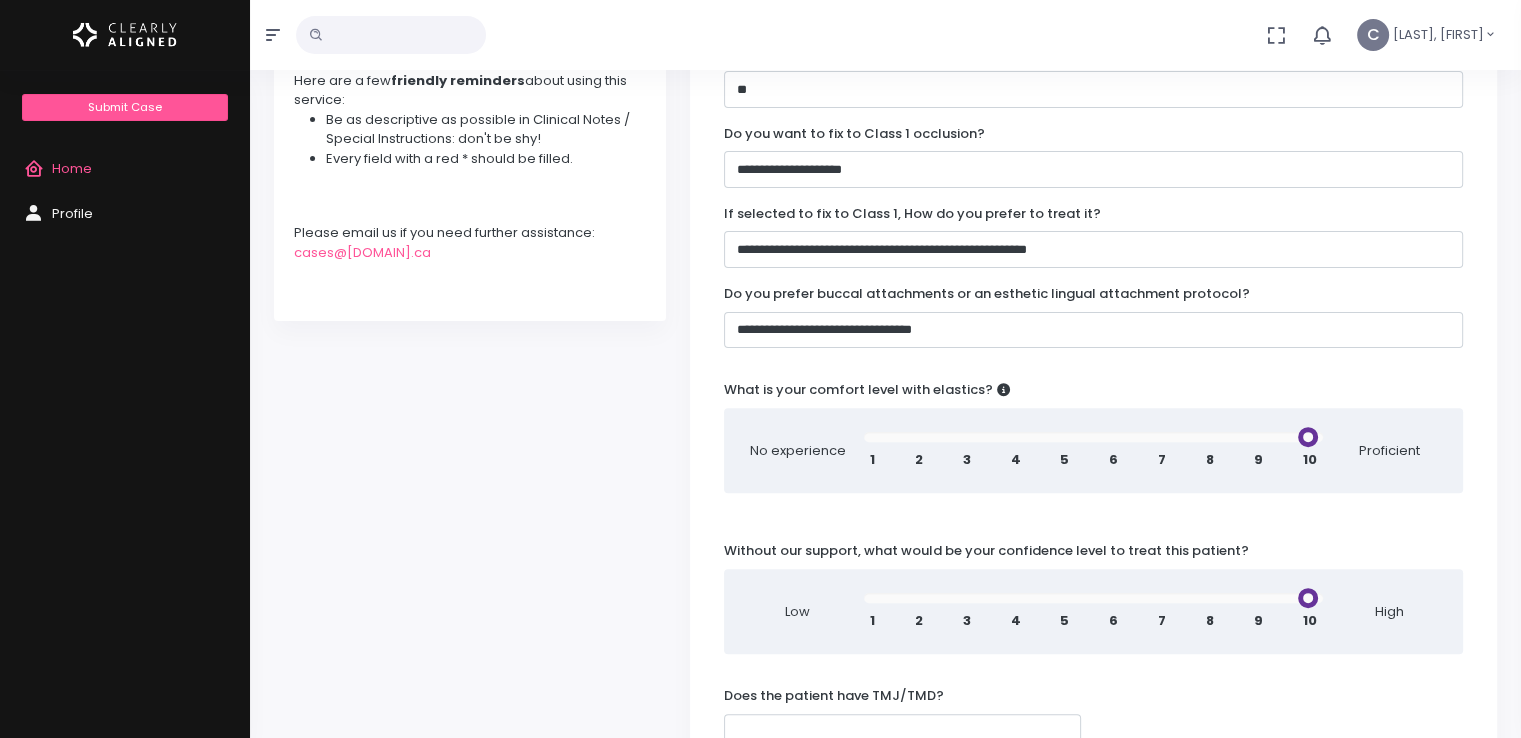 drag, startPoint x: 867, startPoint y: 433, endPoint x: 1327, endPoint y: 446, distance: 460.18365 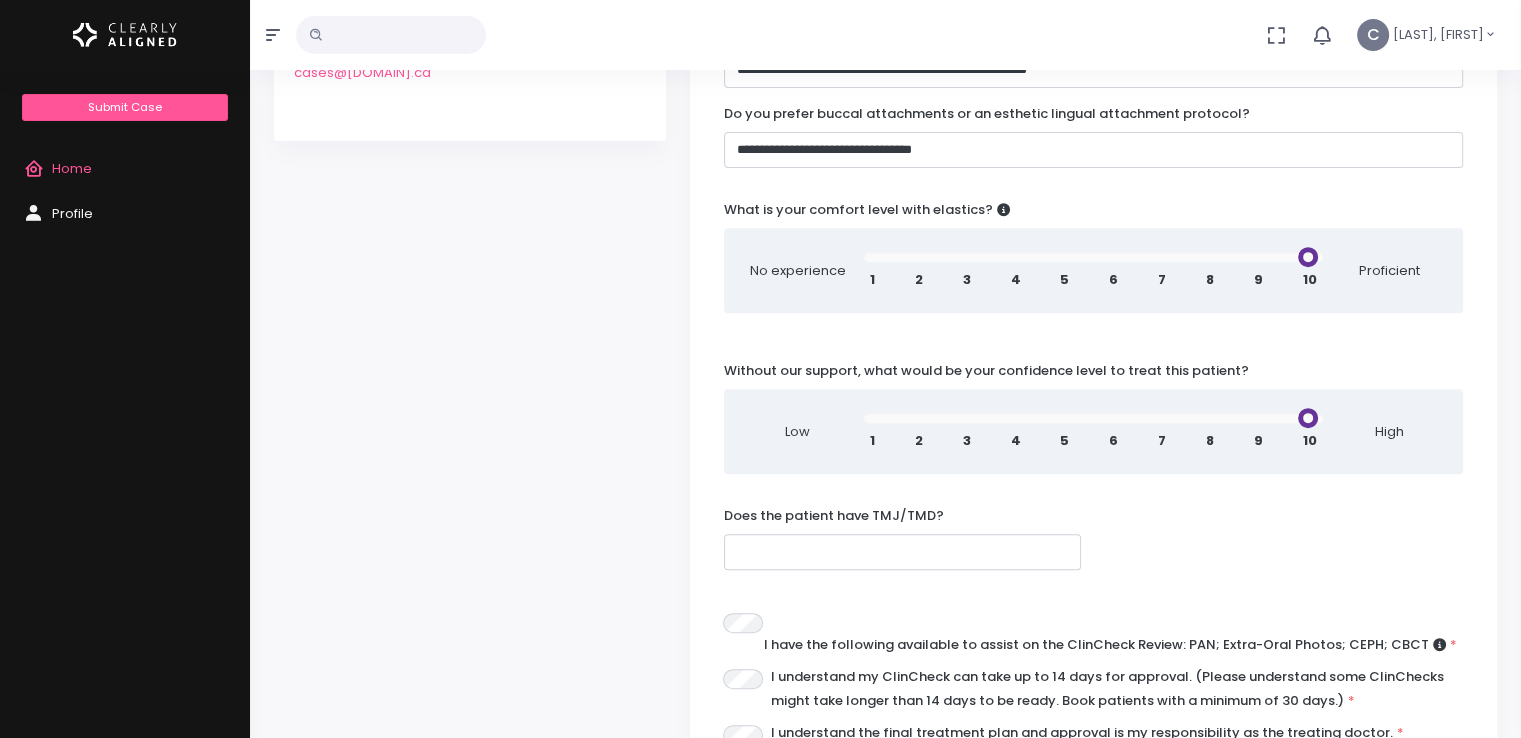 scroll, scrollTop: 774, scrollLeft: 0, axis: vertical 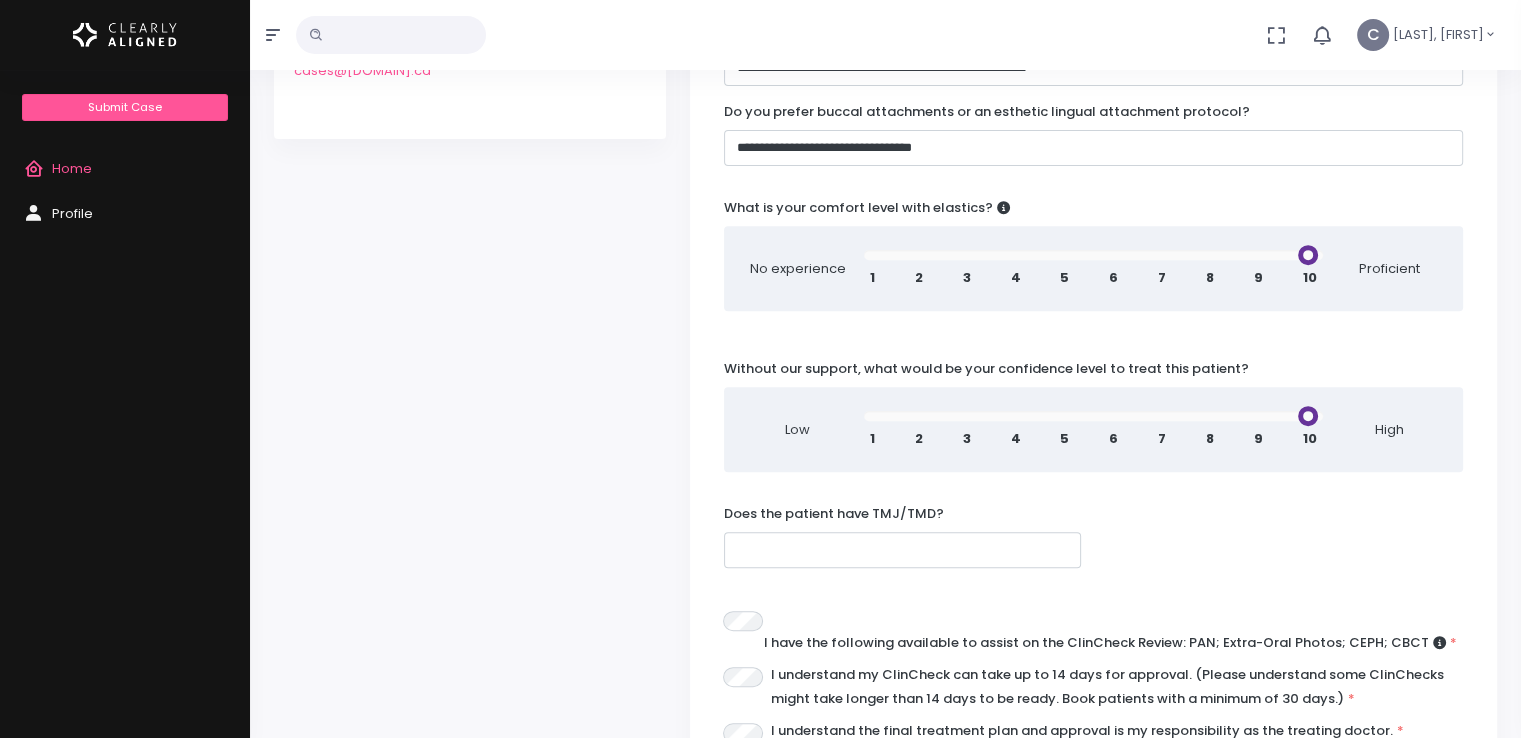 drag, startPoint x: 1063, startPoint y: 411, endPoint x: 1149, endPoint y: 411, distance: 86 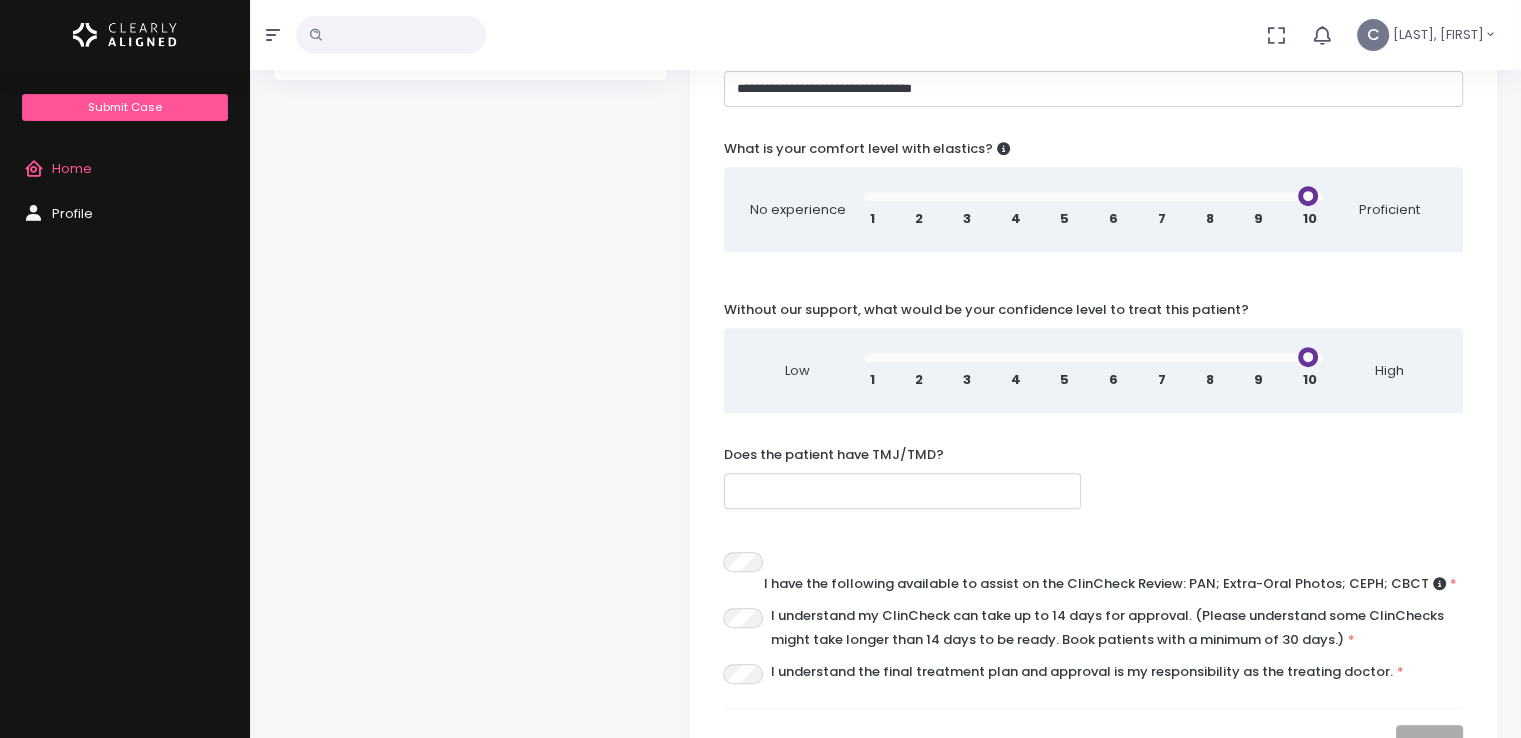 scroll, scrollTop: 880, scrollLeft: 0, axis: vertical 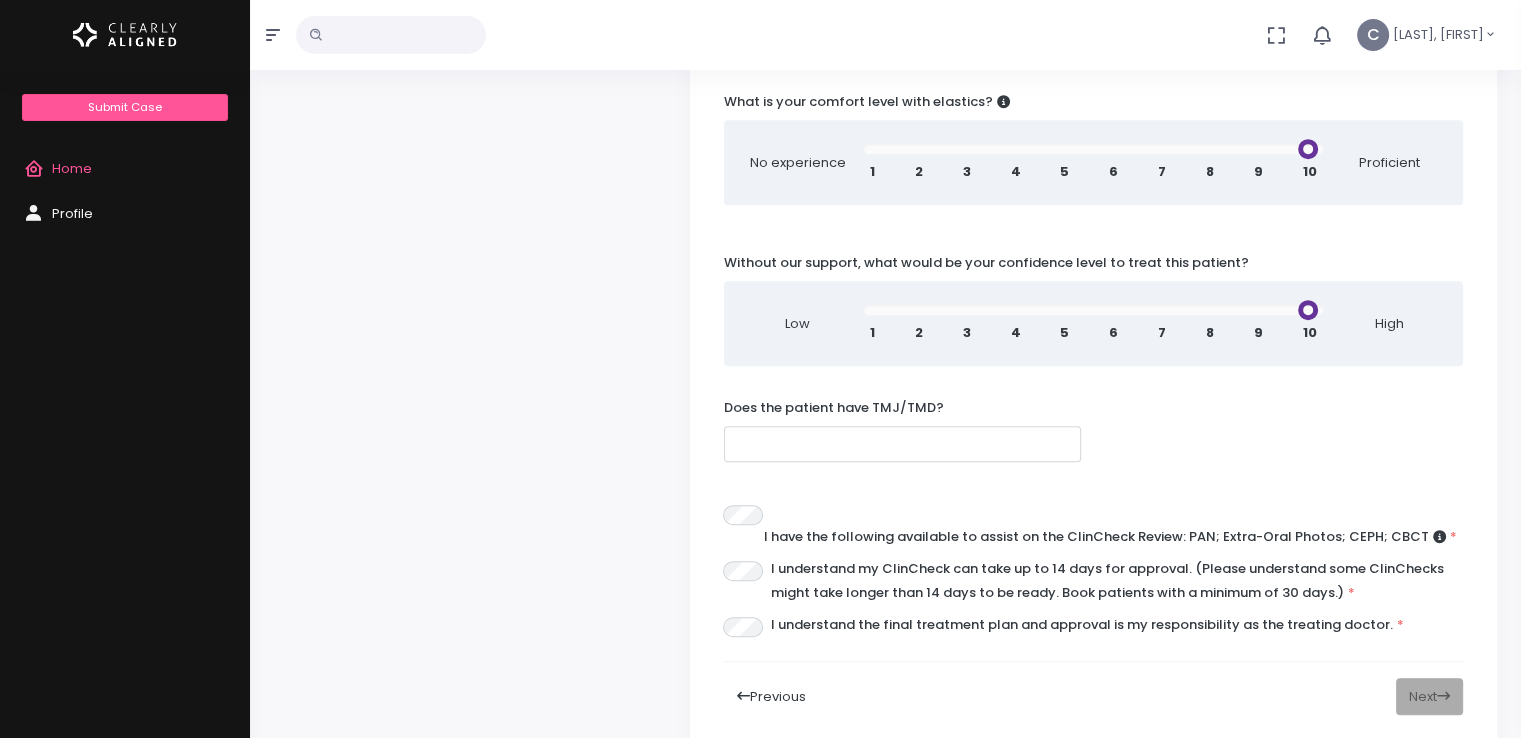 click at bounding box center (903, 444) 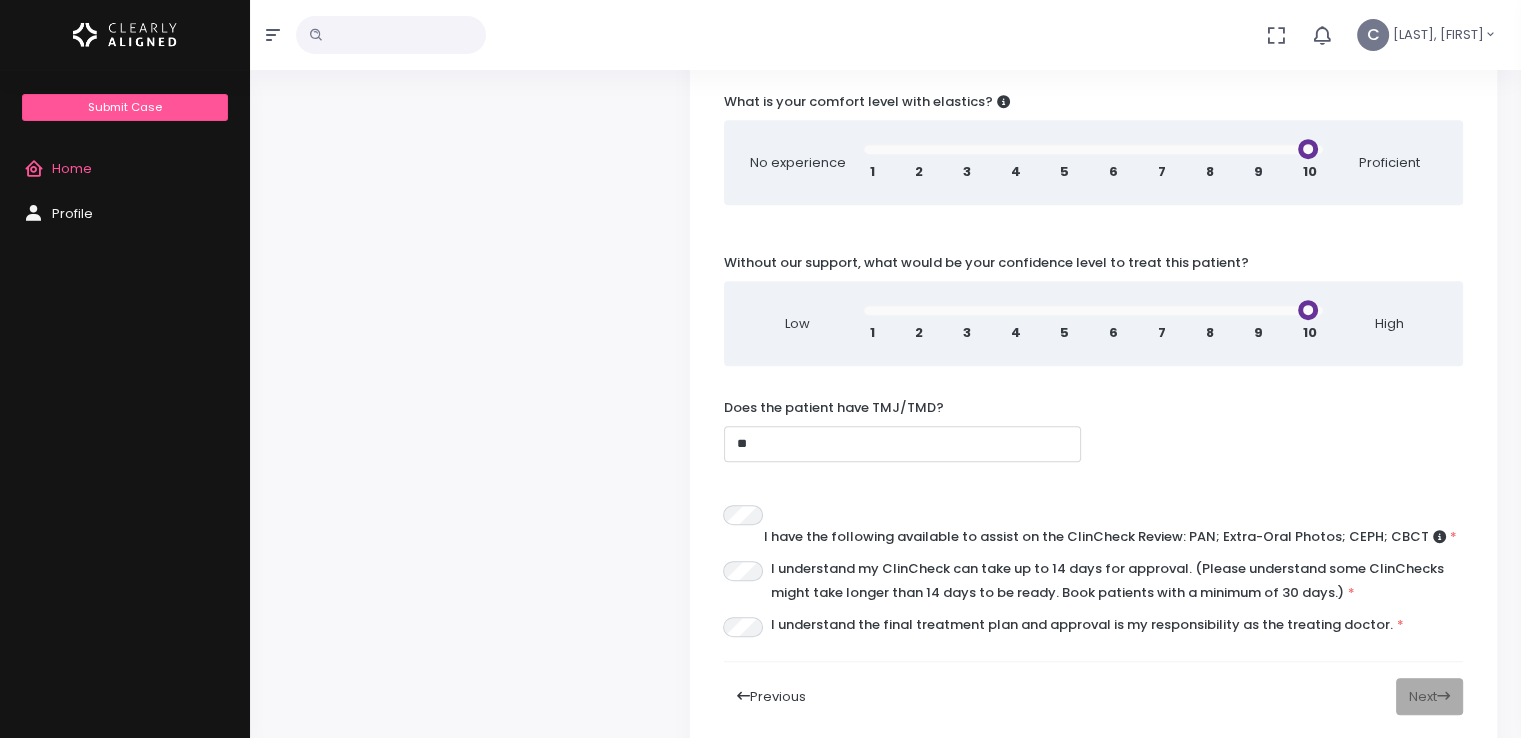 type on "**" 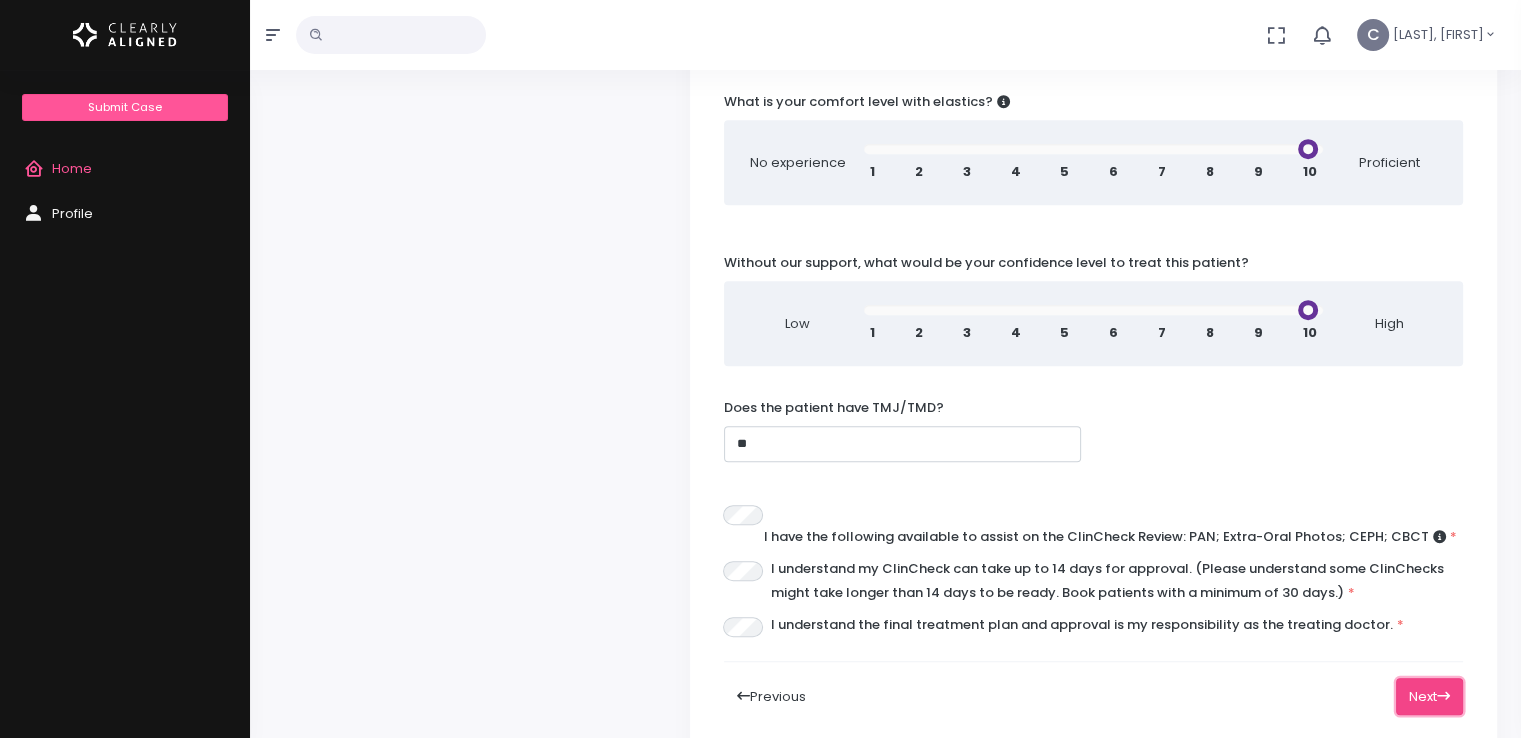 click on "Next" at bounding box center (1429, 696) 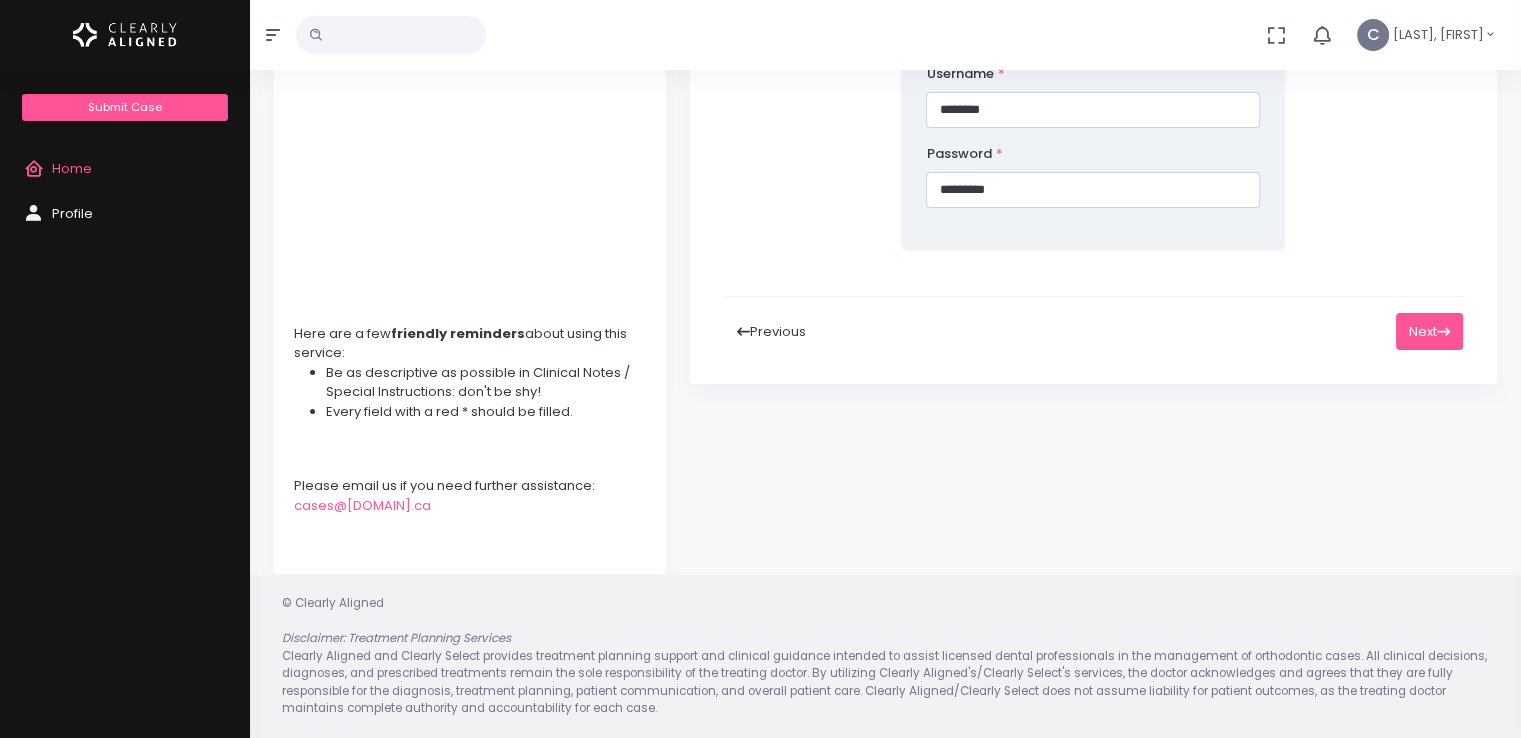 scroll, scrollTop: 339, scrollLeft: 0, axis: vertical 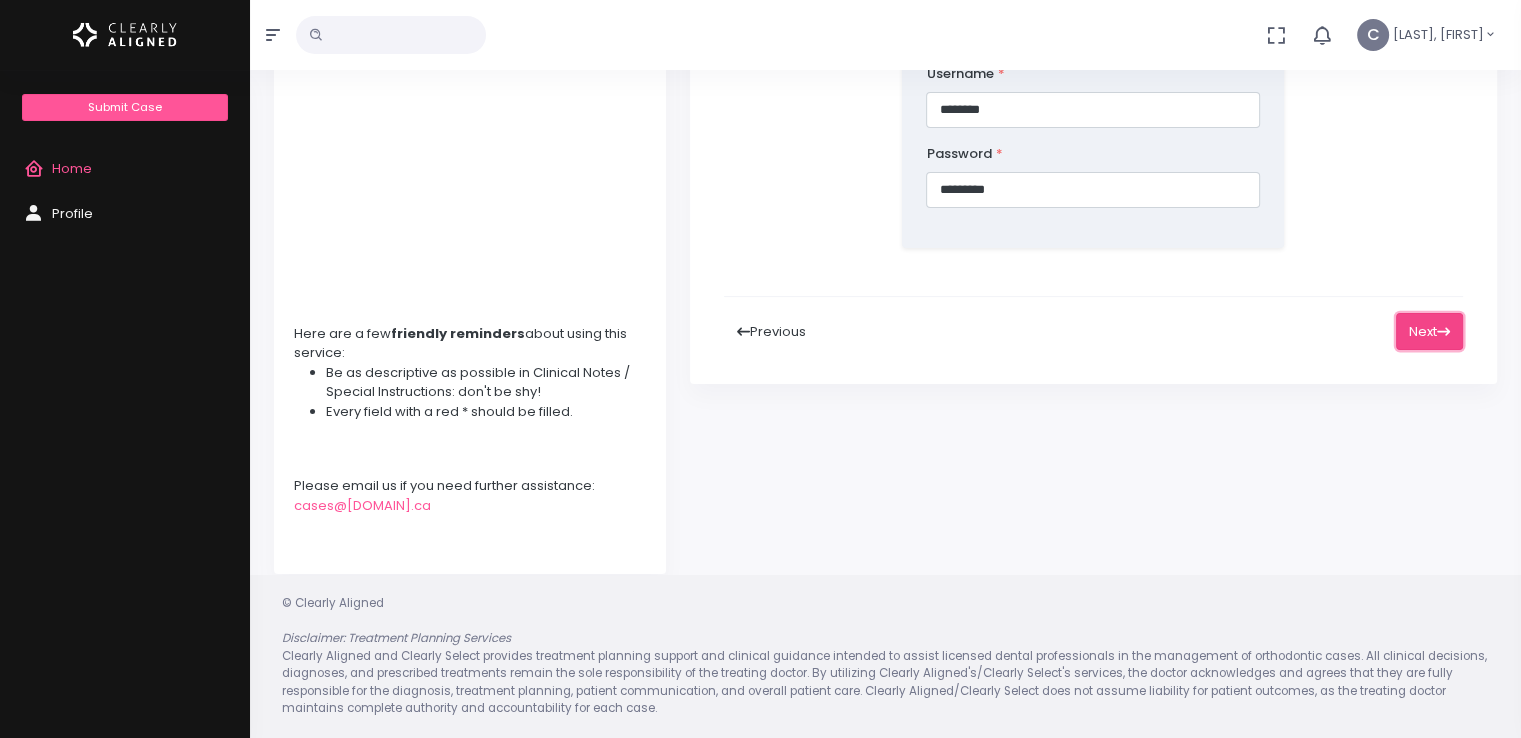 click on "Next" at bounding box center (1429, 331) 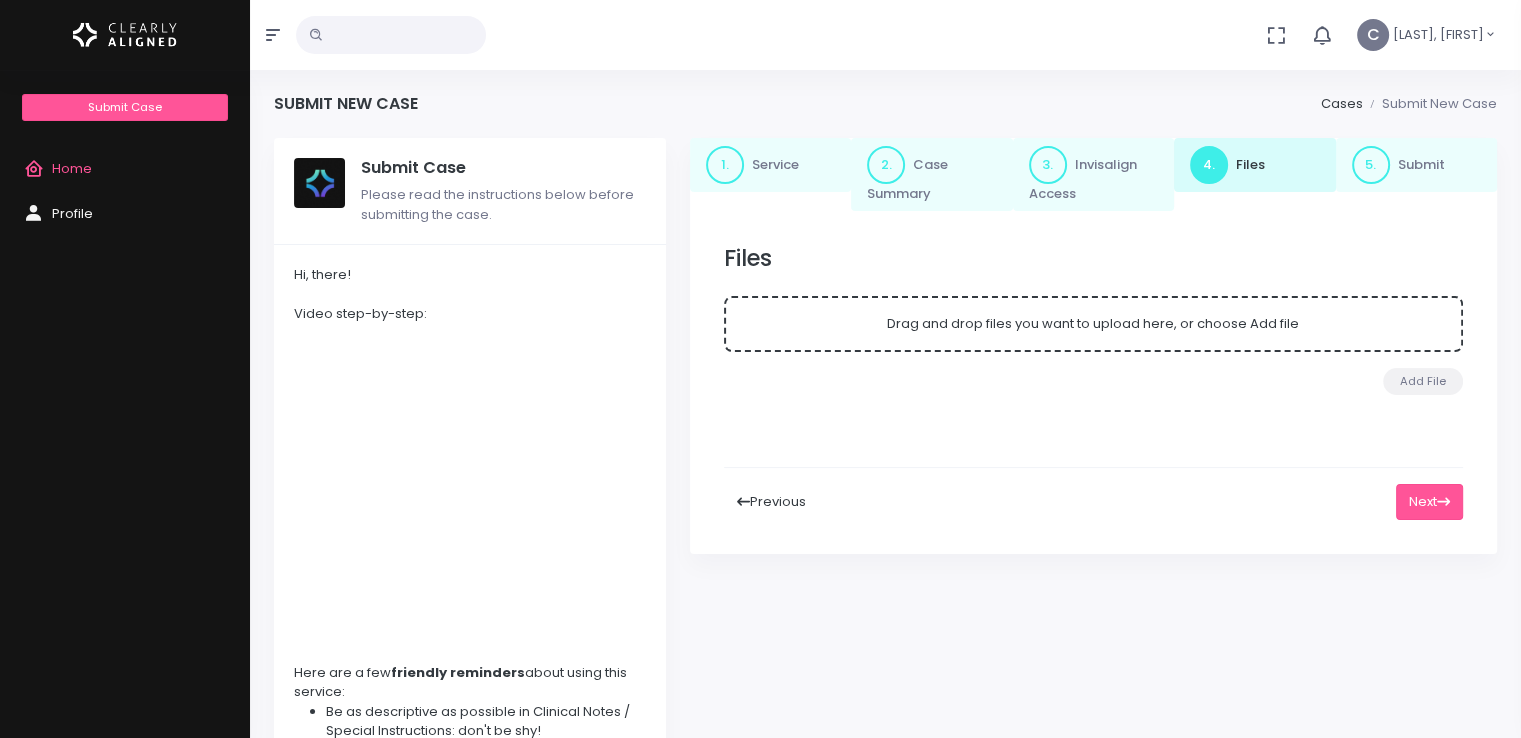 scroll, scrollTop: 103, scrollLeft: 0, axis: vertical 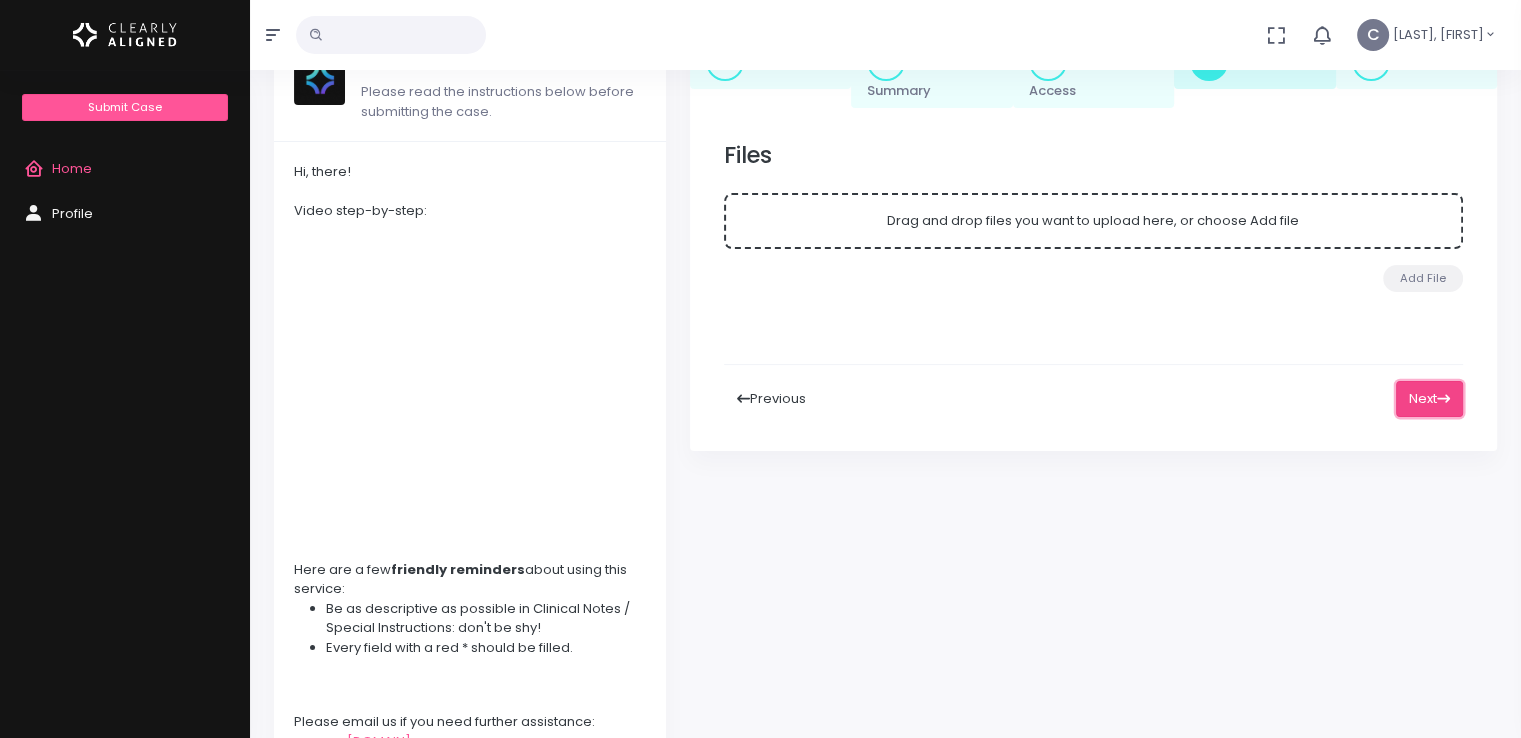 click on "Next" at bounding box center [1429, 399] 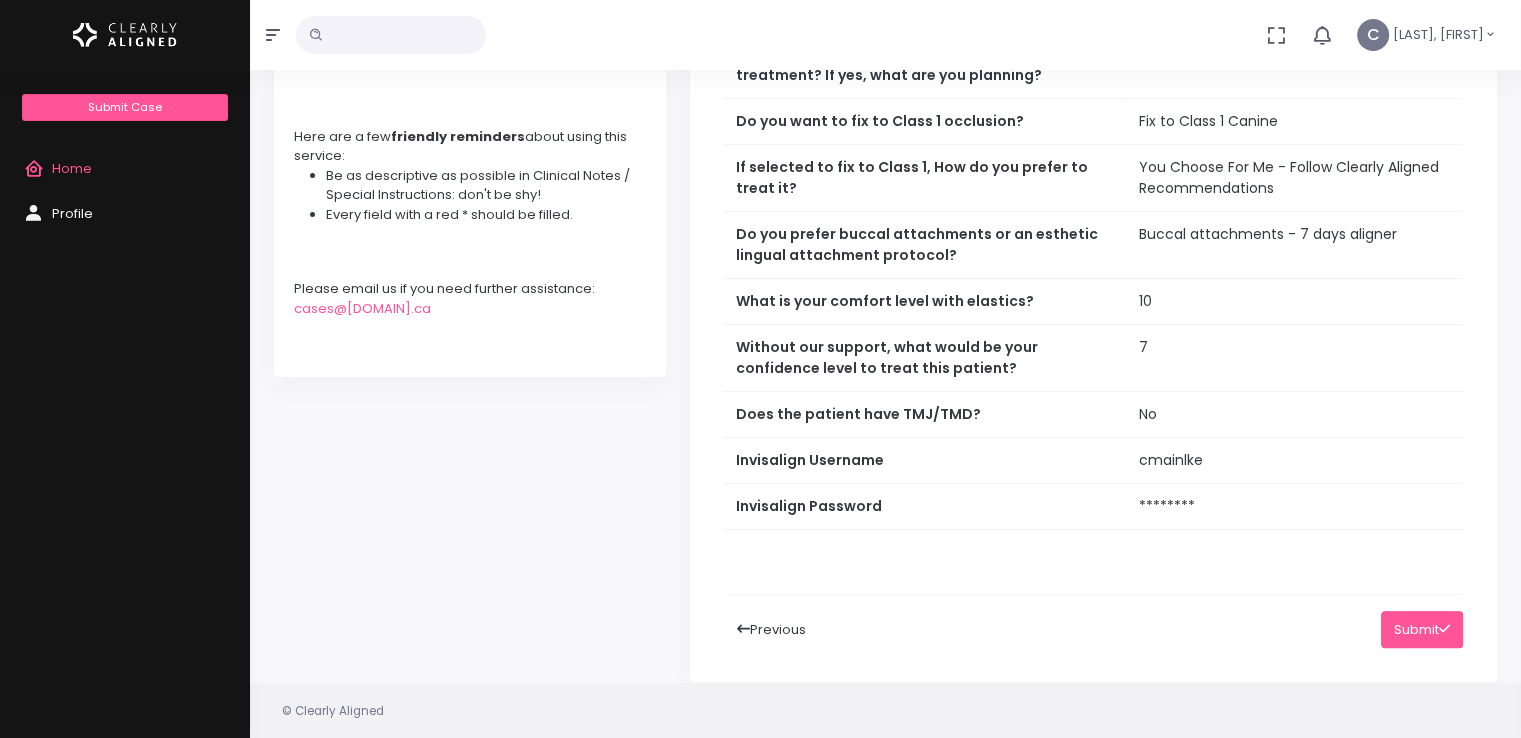 scroll, scrollTop: 636, scrollLeft: 0, axis: vertical 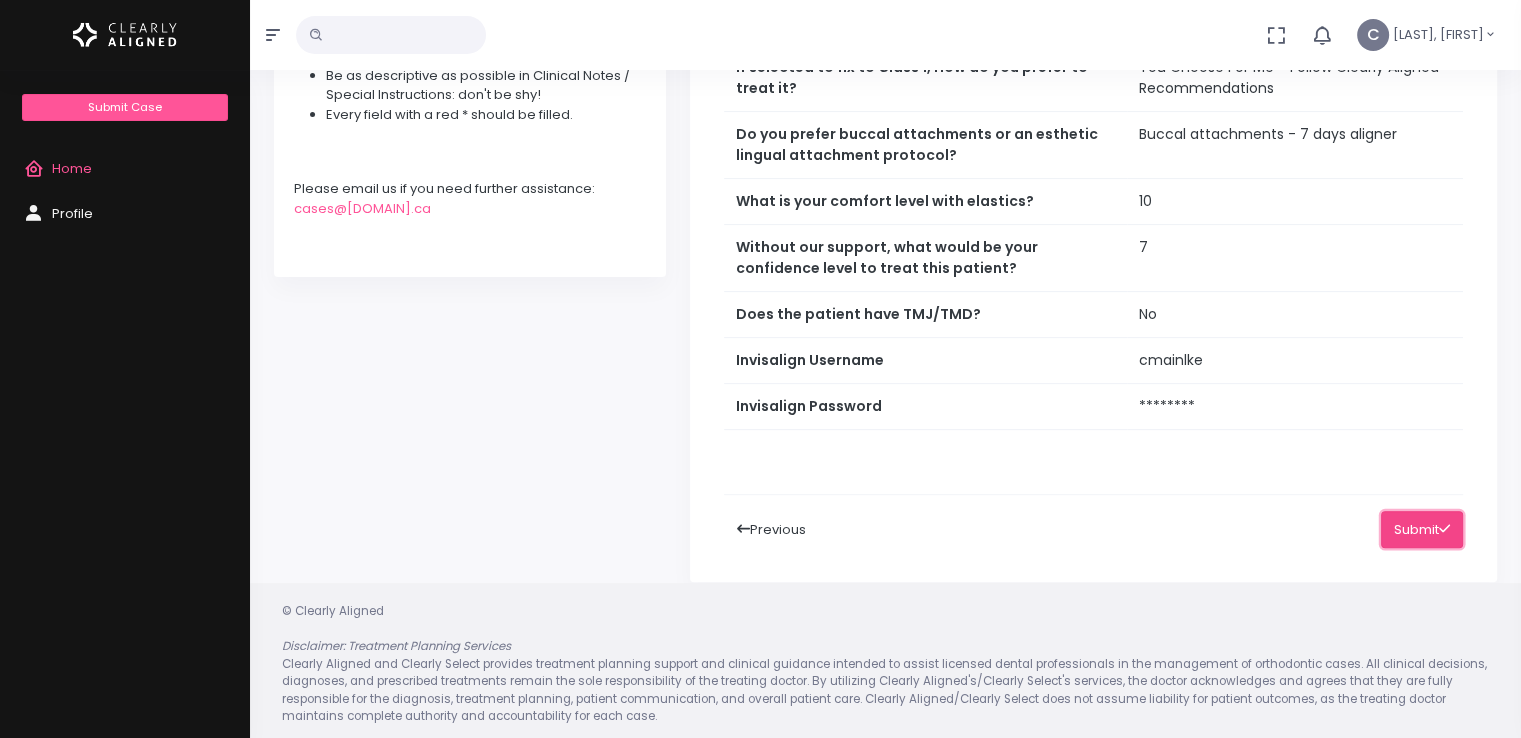 click on "Submit" at bounding box center (1422, 529) 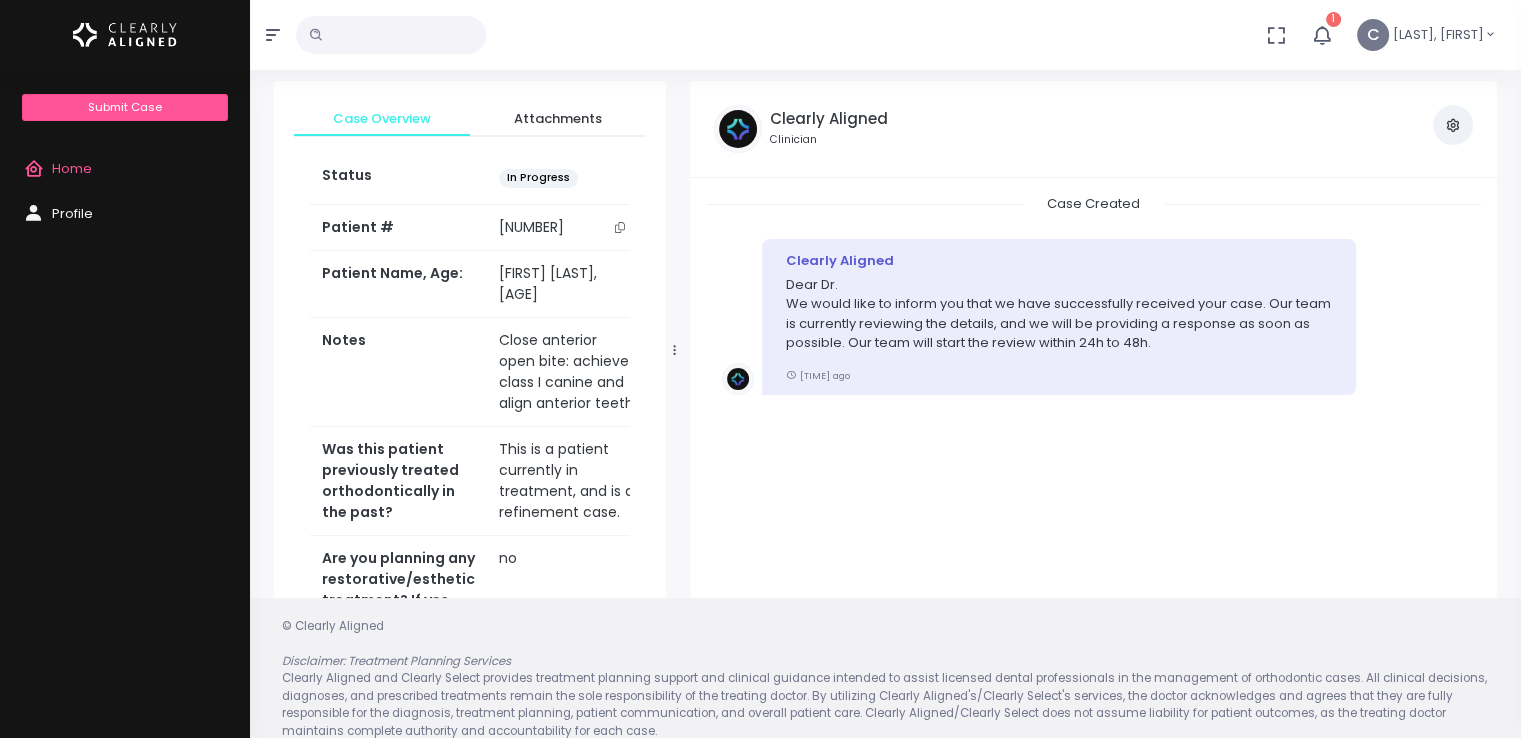 scroll, scrollTop: 79, scrollLeft: 0, axis: vertical 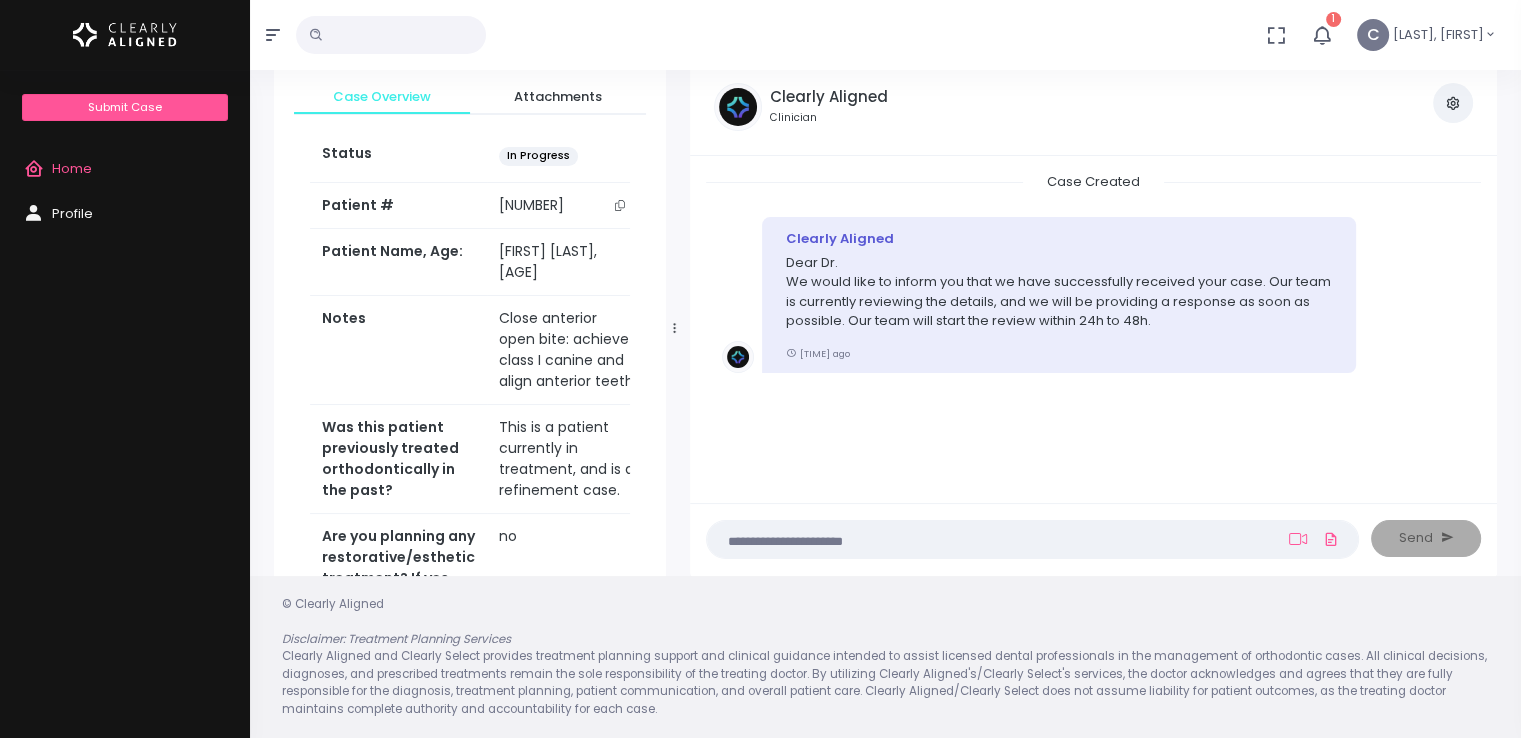 click at bounding box center [993, 539] 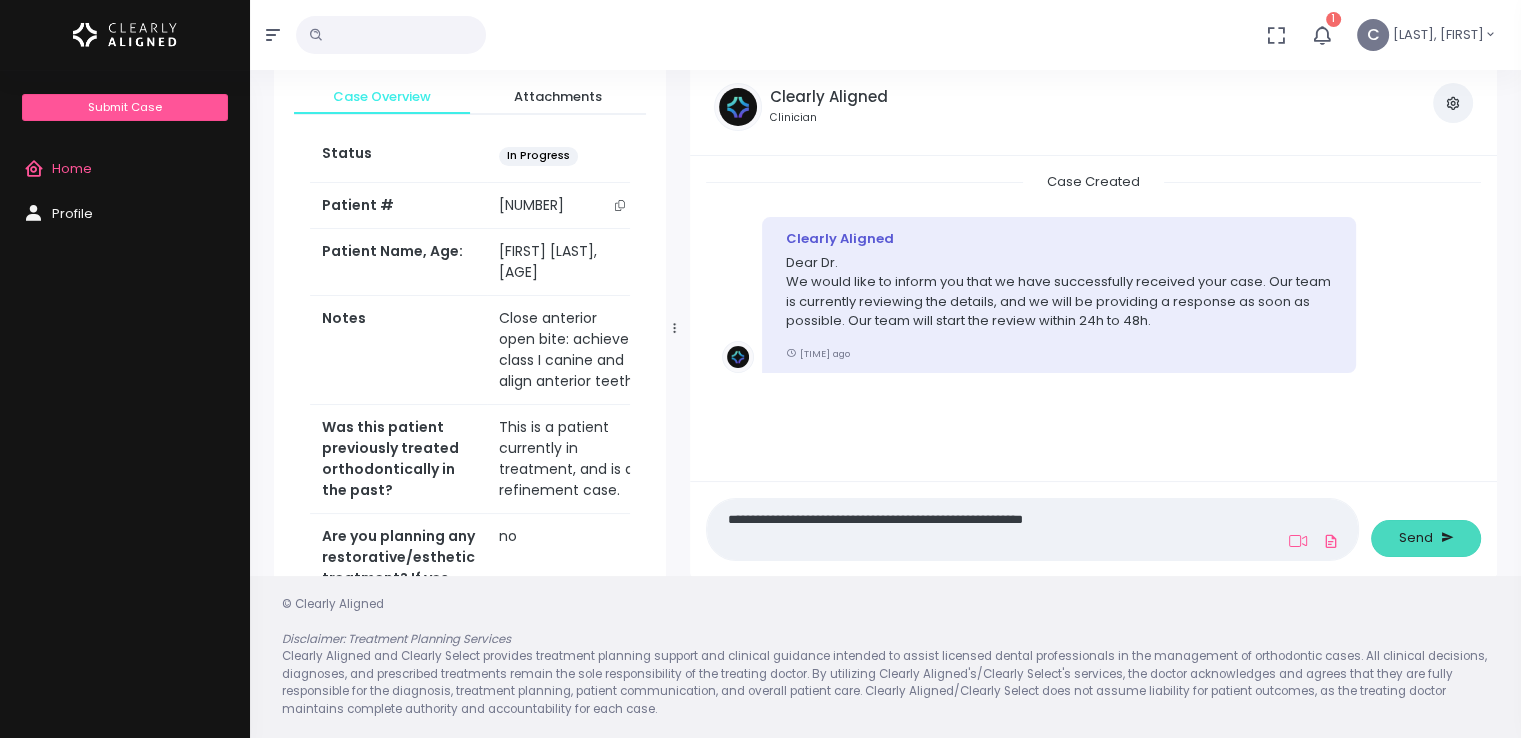 type on "**********" 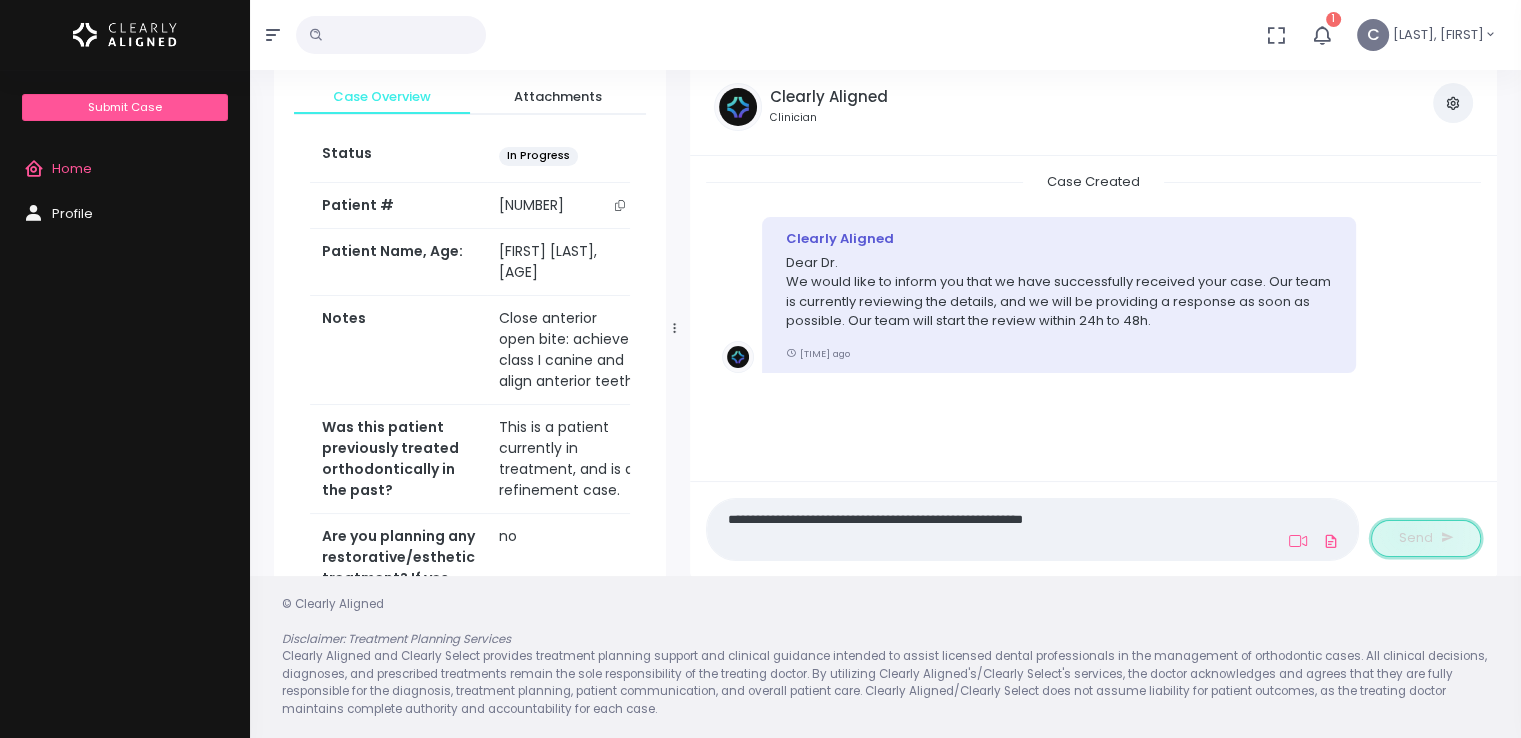 click on "Send" at bounding box center [1416, 538] 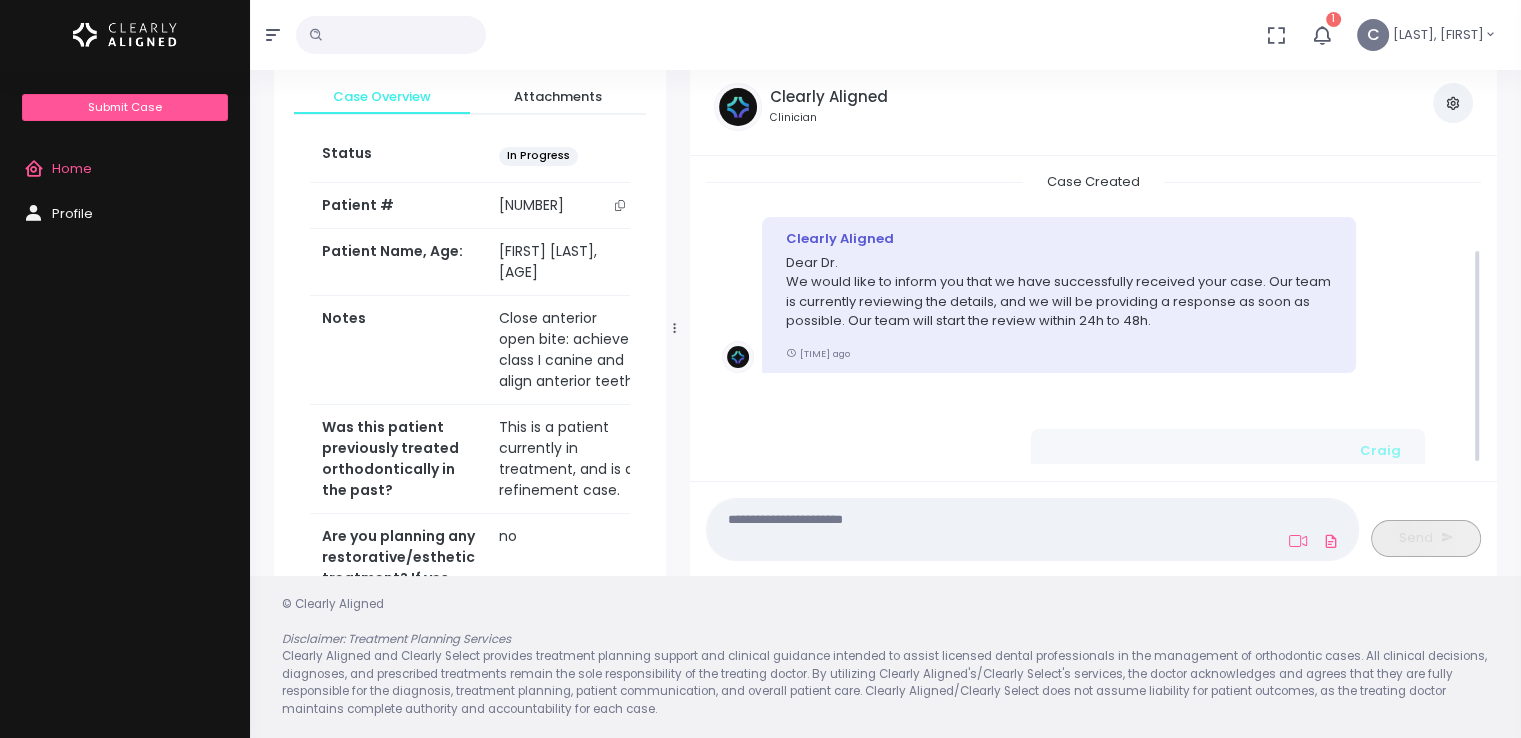 scroll, scrollTop: 104, scrollLeft: 0, axis: vertical 